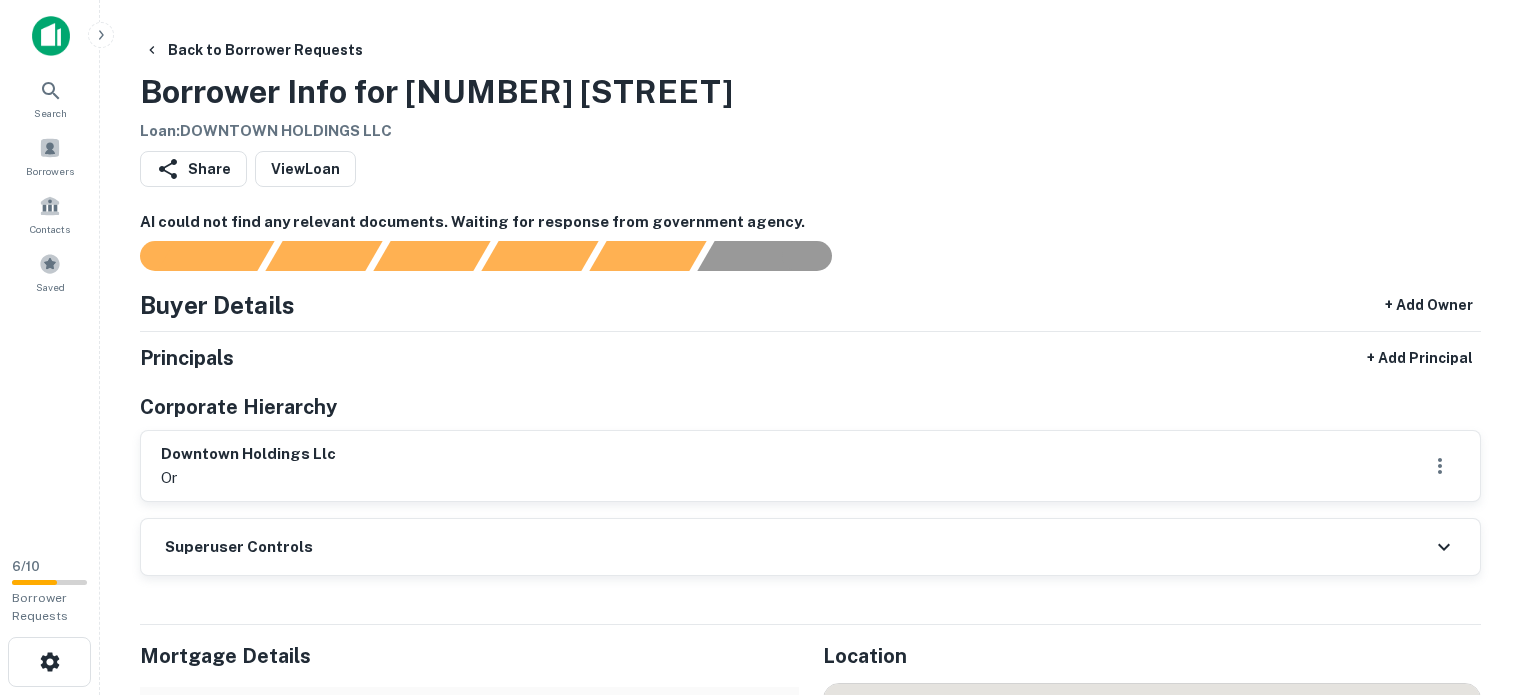 scroll, scrollTop: 0, scrollLeft: 0, axis: both 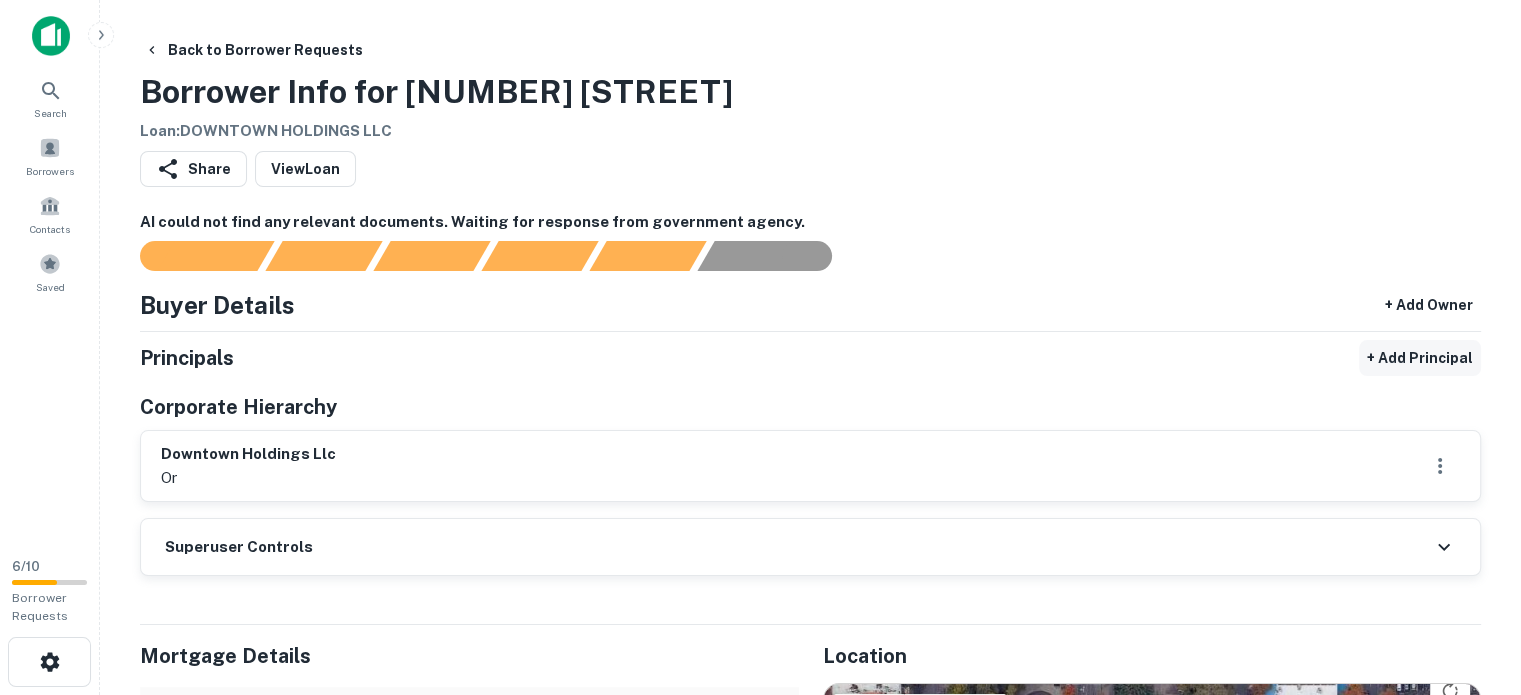 click on "+ Add Principal" at bounding box center [1420, 358] 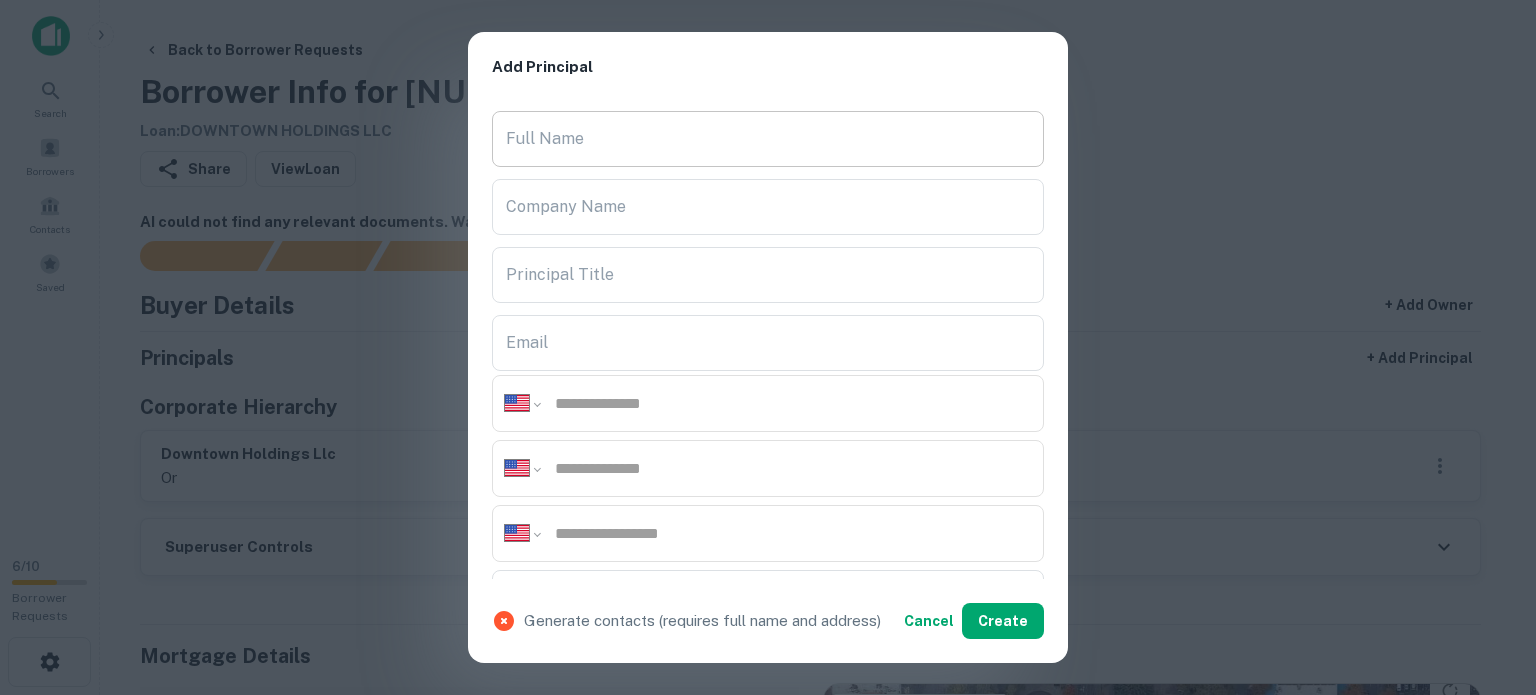 click on "Full Name" at bounding box center [768, 139] 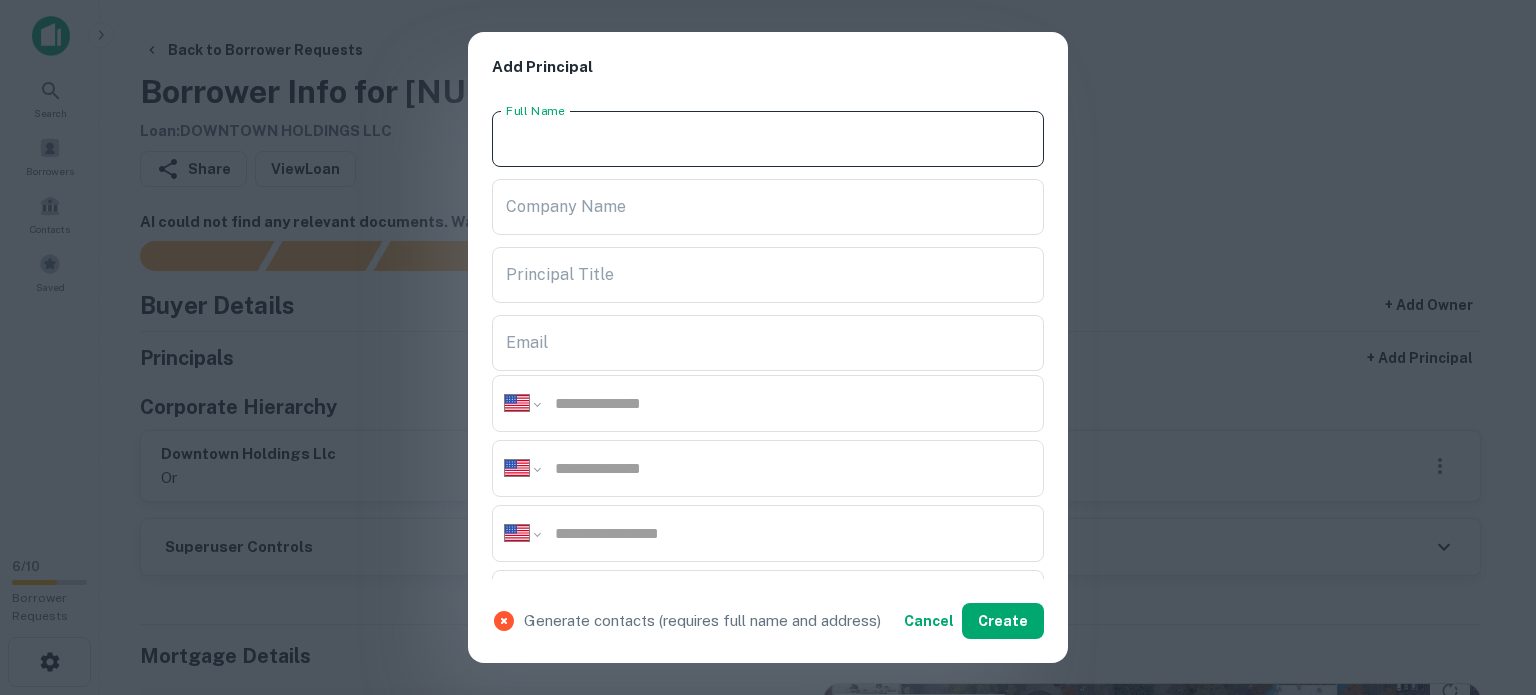 paste on "**********" 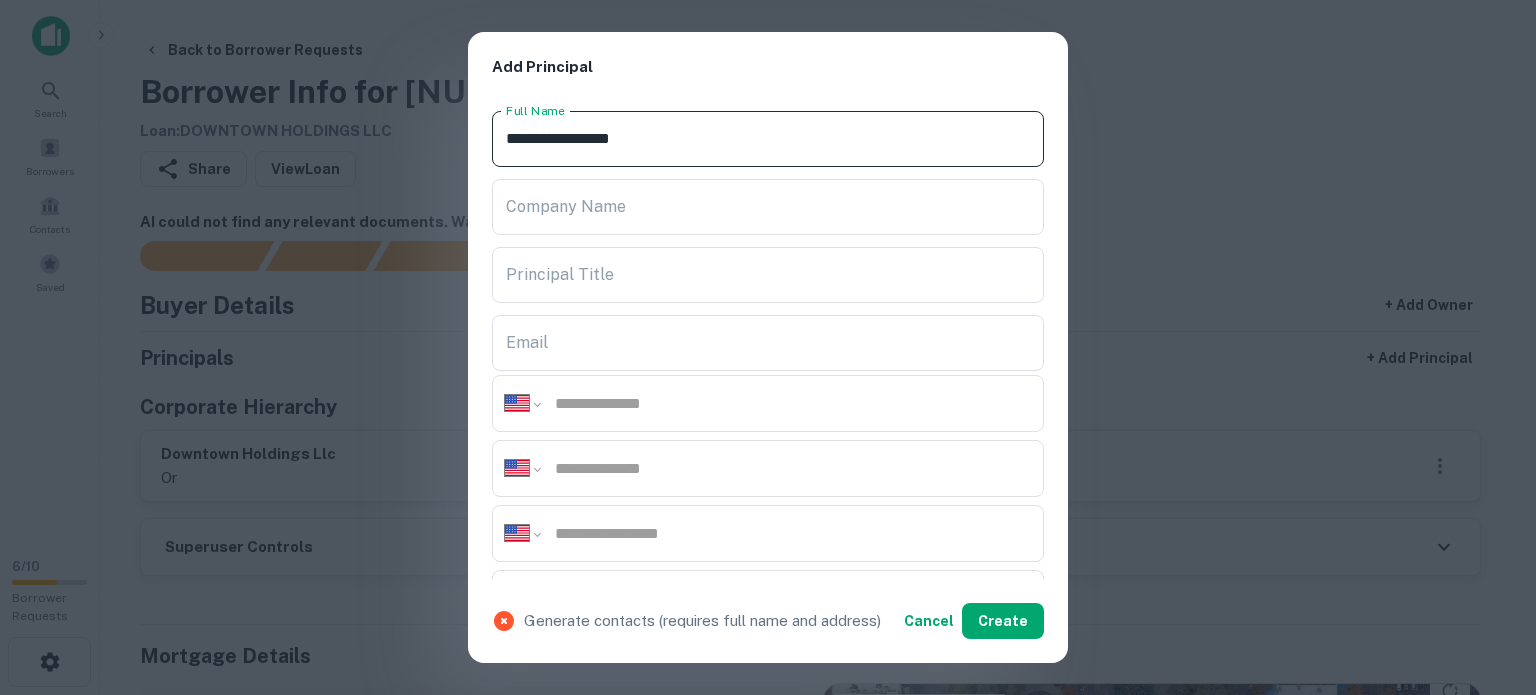 type on "**********" 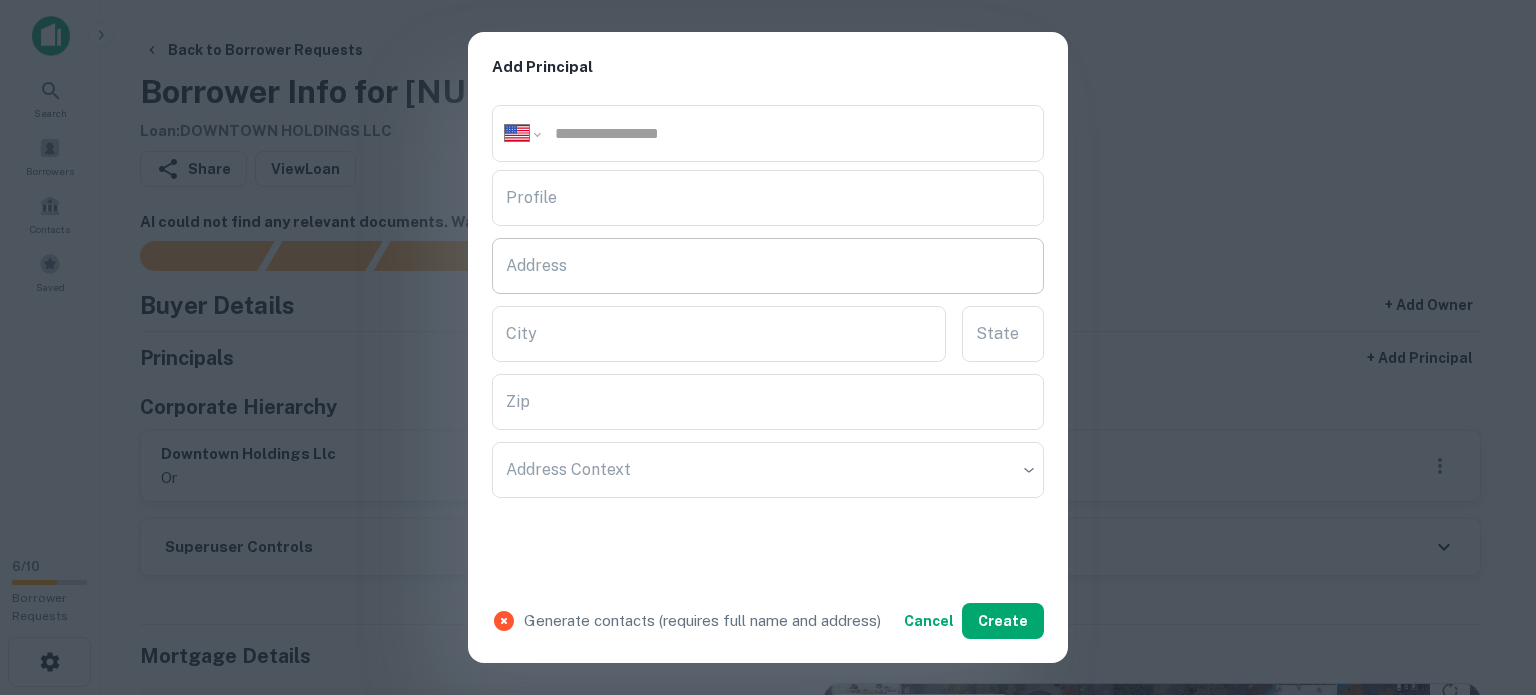 click on "Address" at bounding box center [768, 266] 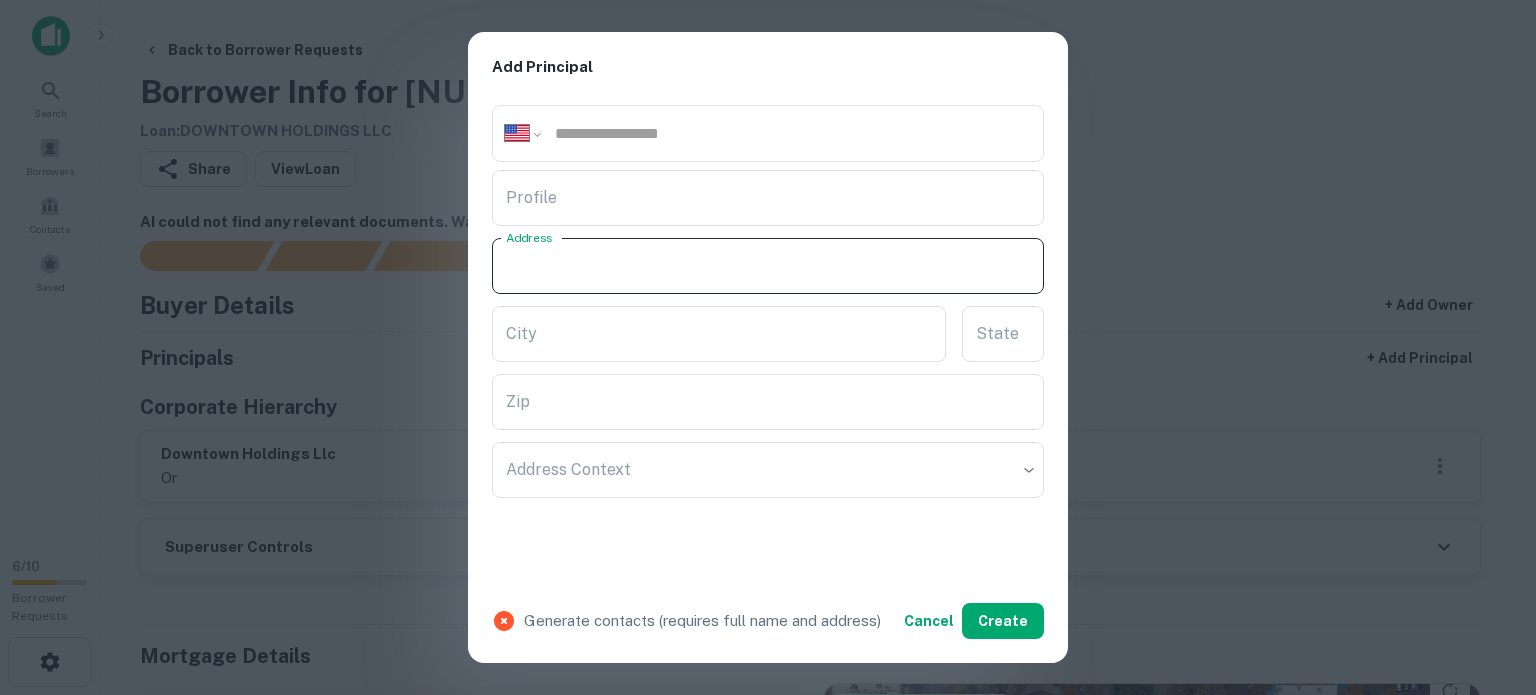 paste on "**********" 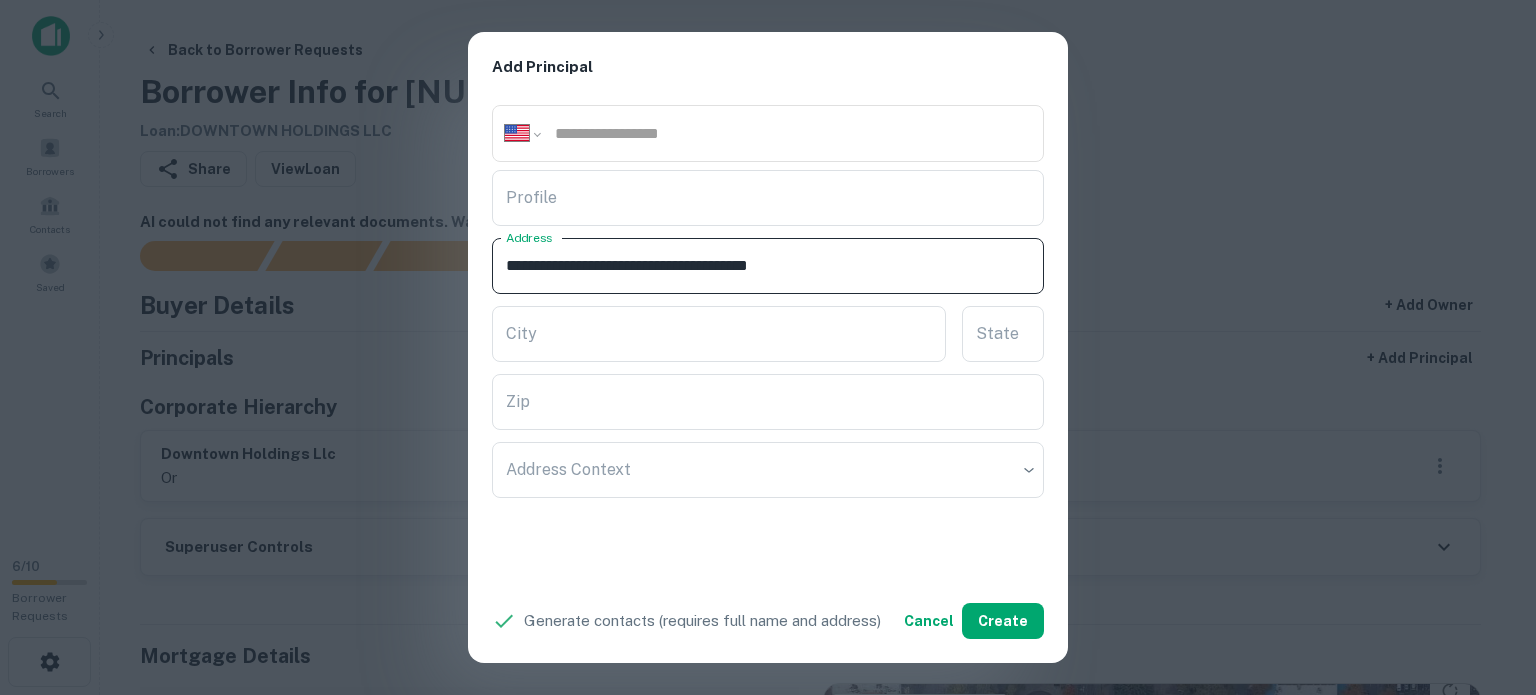 drag, startPoint x: 819, startPoint y: 262, endPoint x: 928, endPoint y: 275, distance: 109.77249 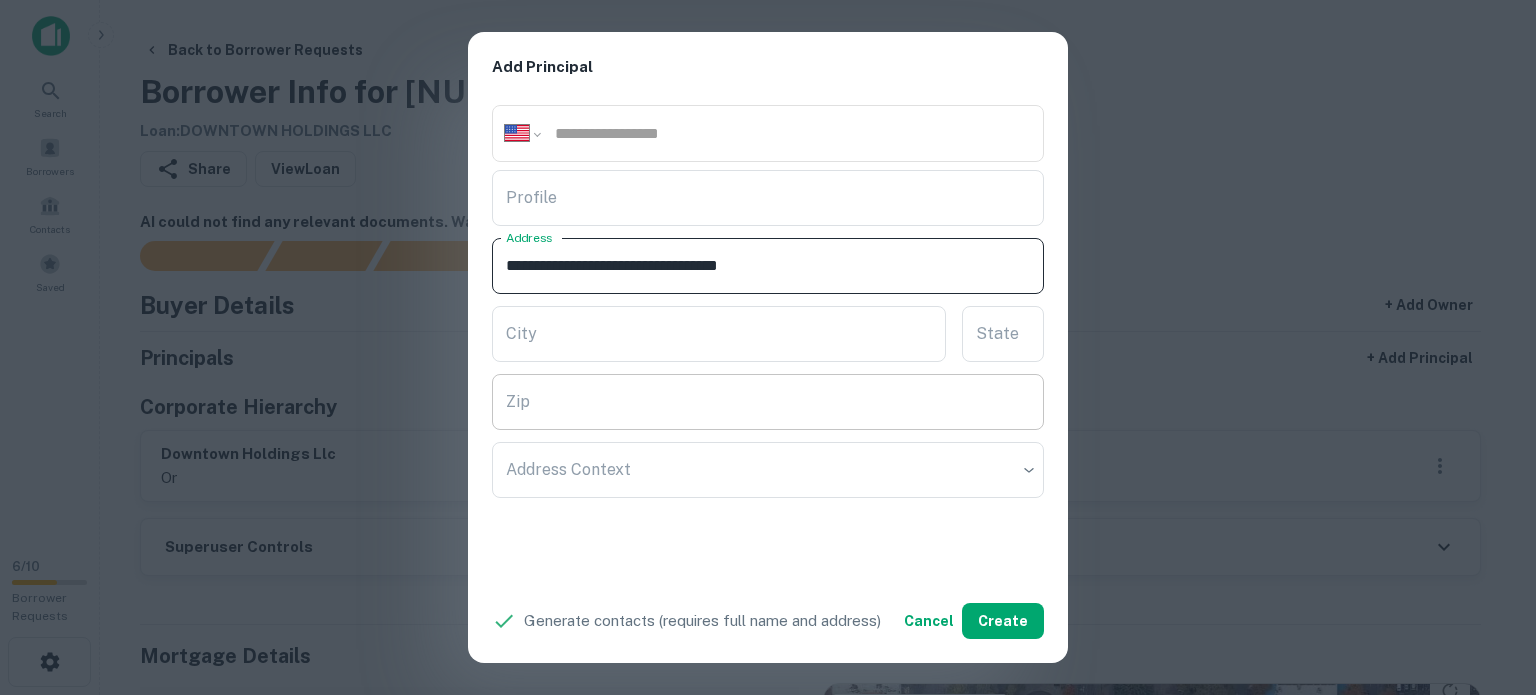 type on "**********" 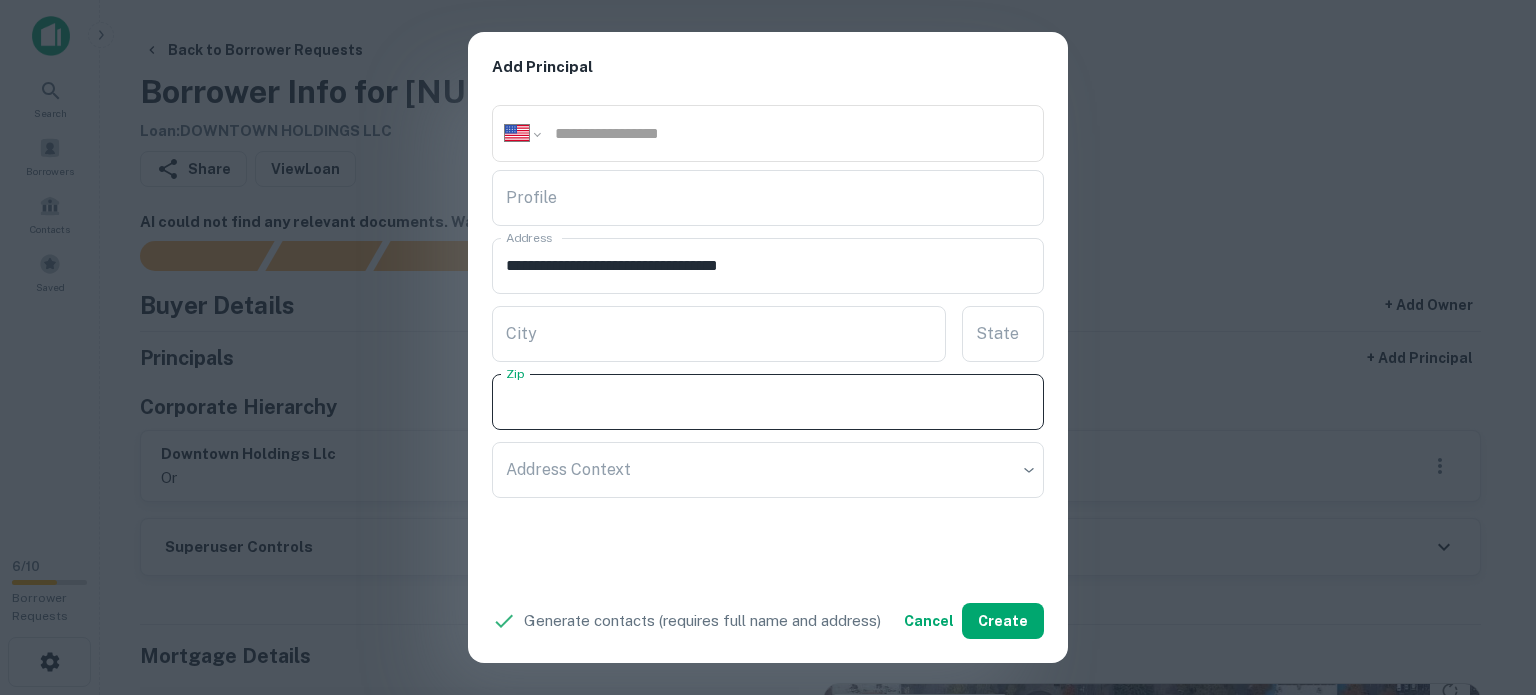 paste on "*****" 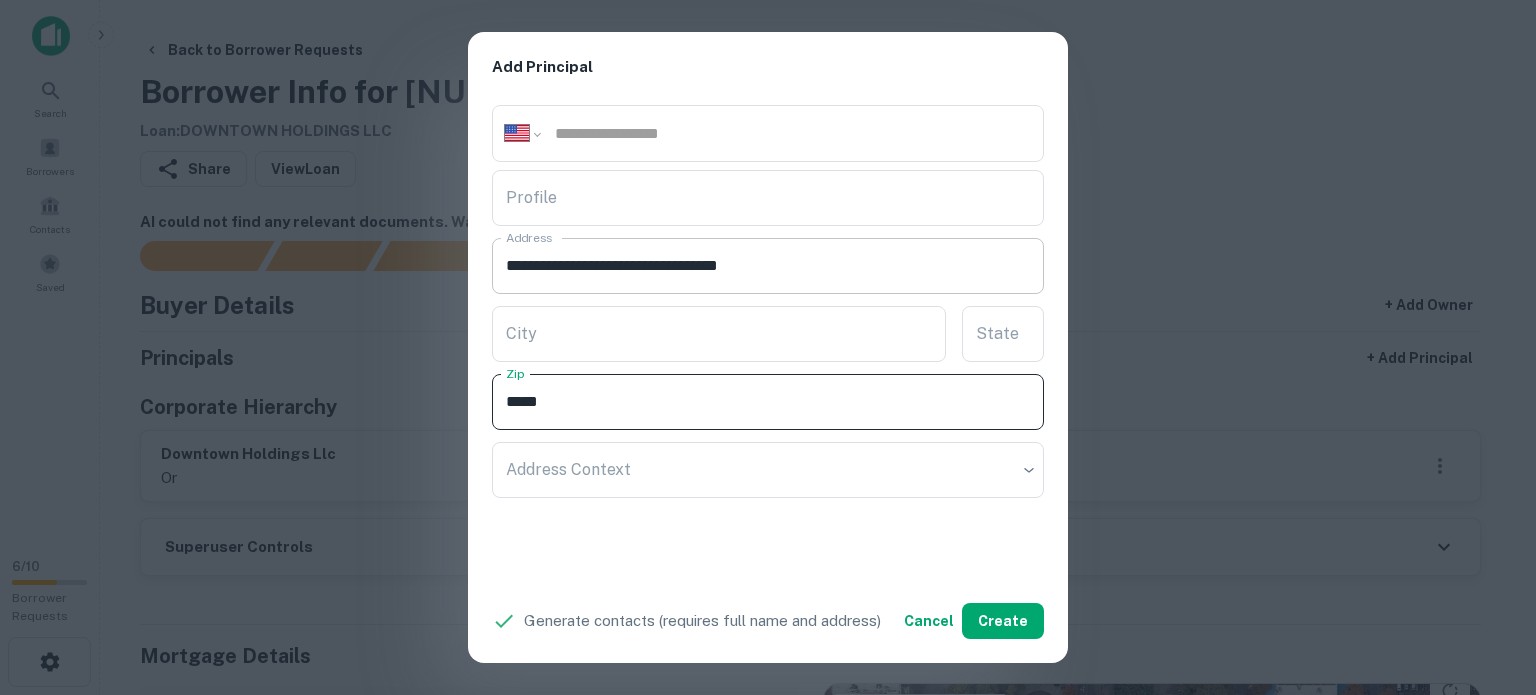 type on "*****" 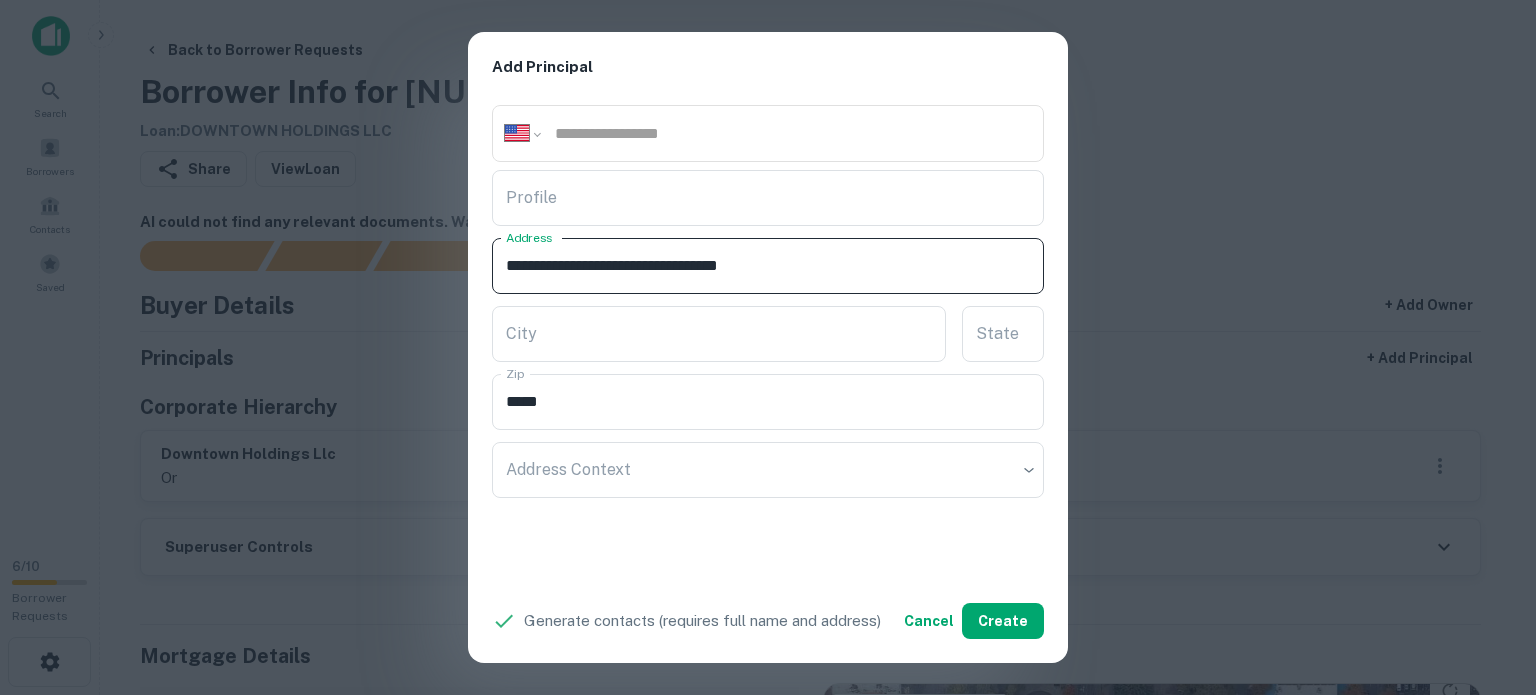 drag, startPoint x: 796, startPoint y: 261, endPoint x: 862, endPoint y: 263, distance: 66.0303 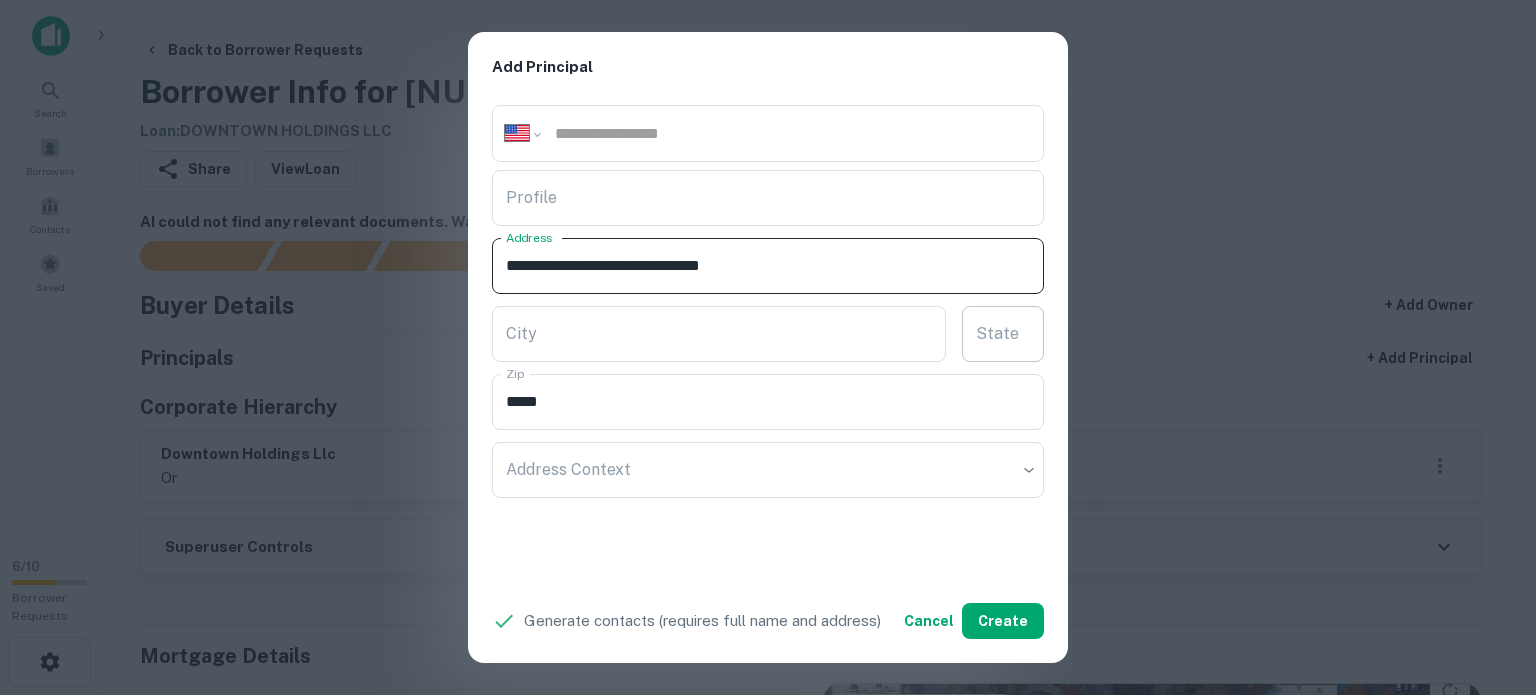 type on "**********" 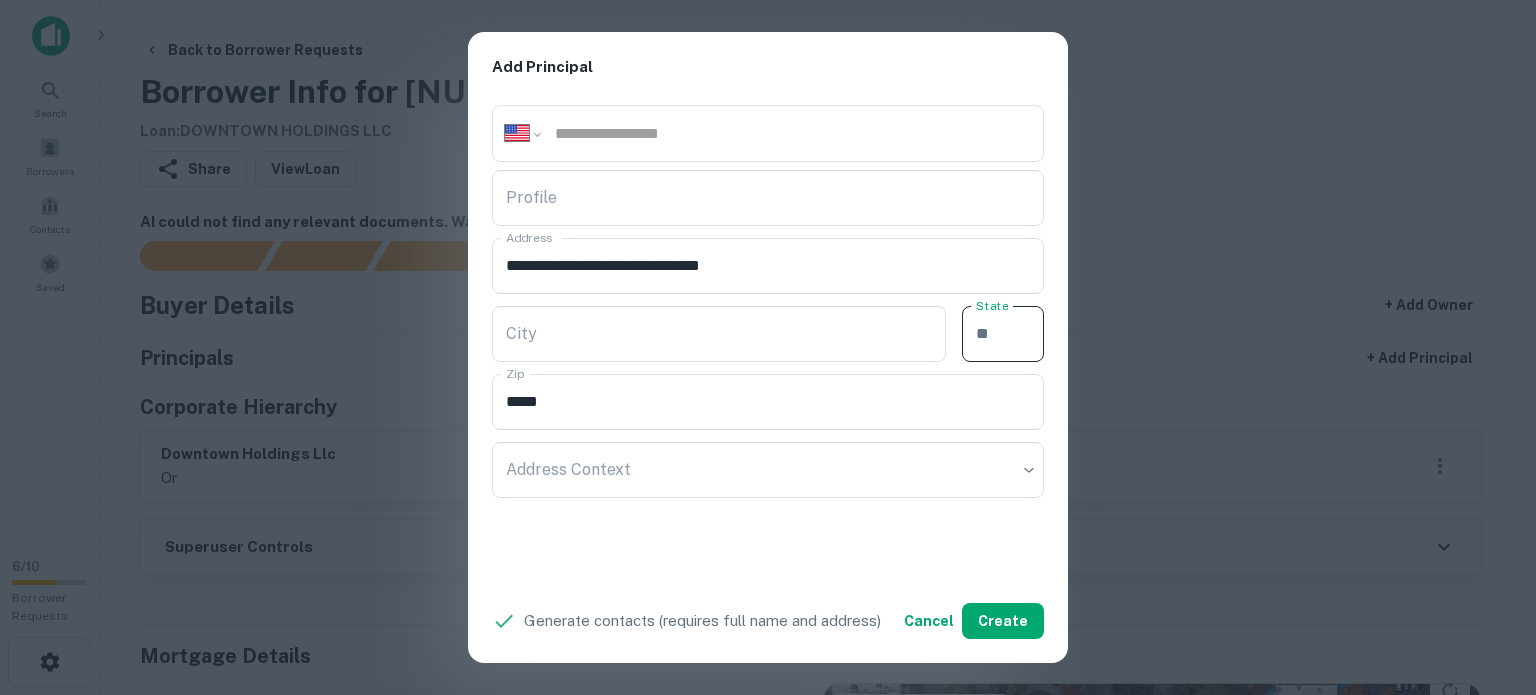 click on "State" at bounding box center (1003, 334) 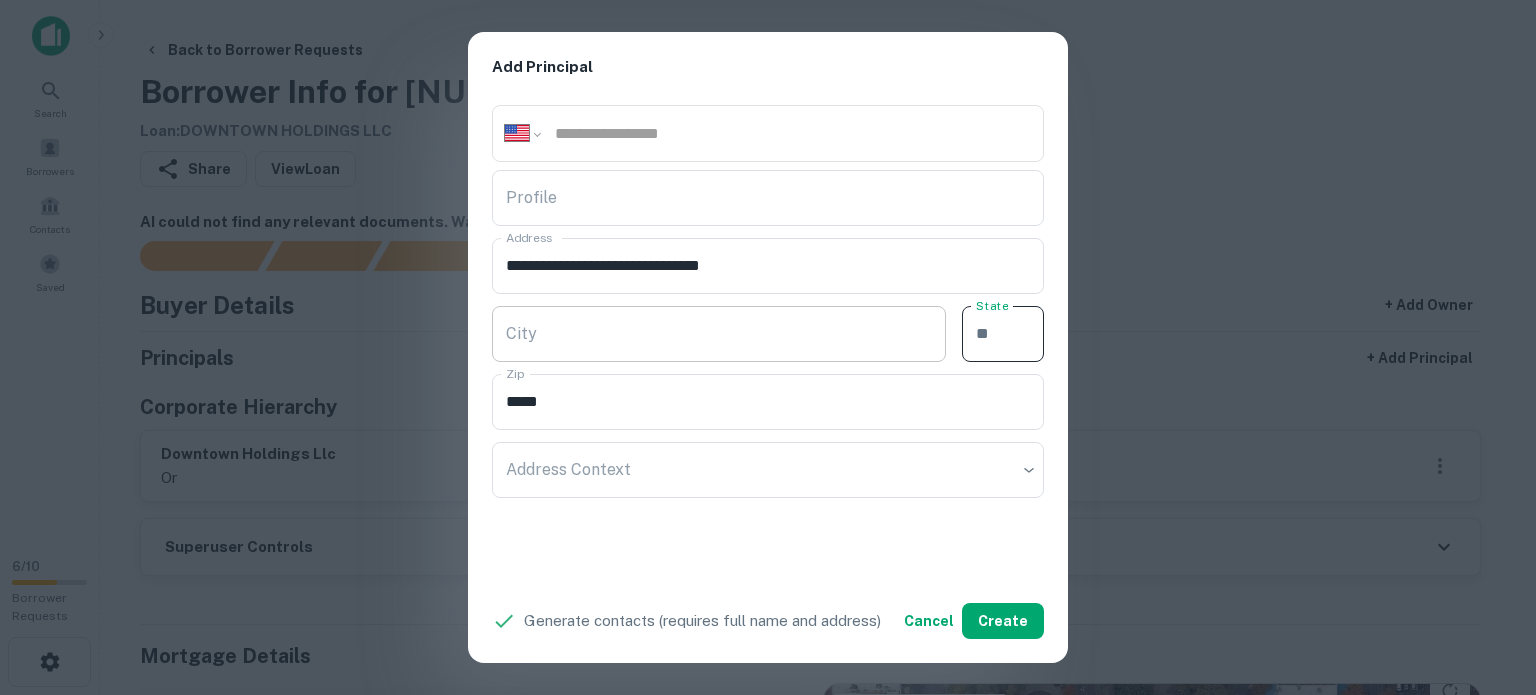 paste on "**" 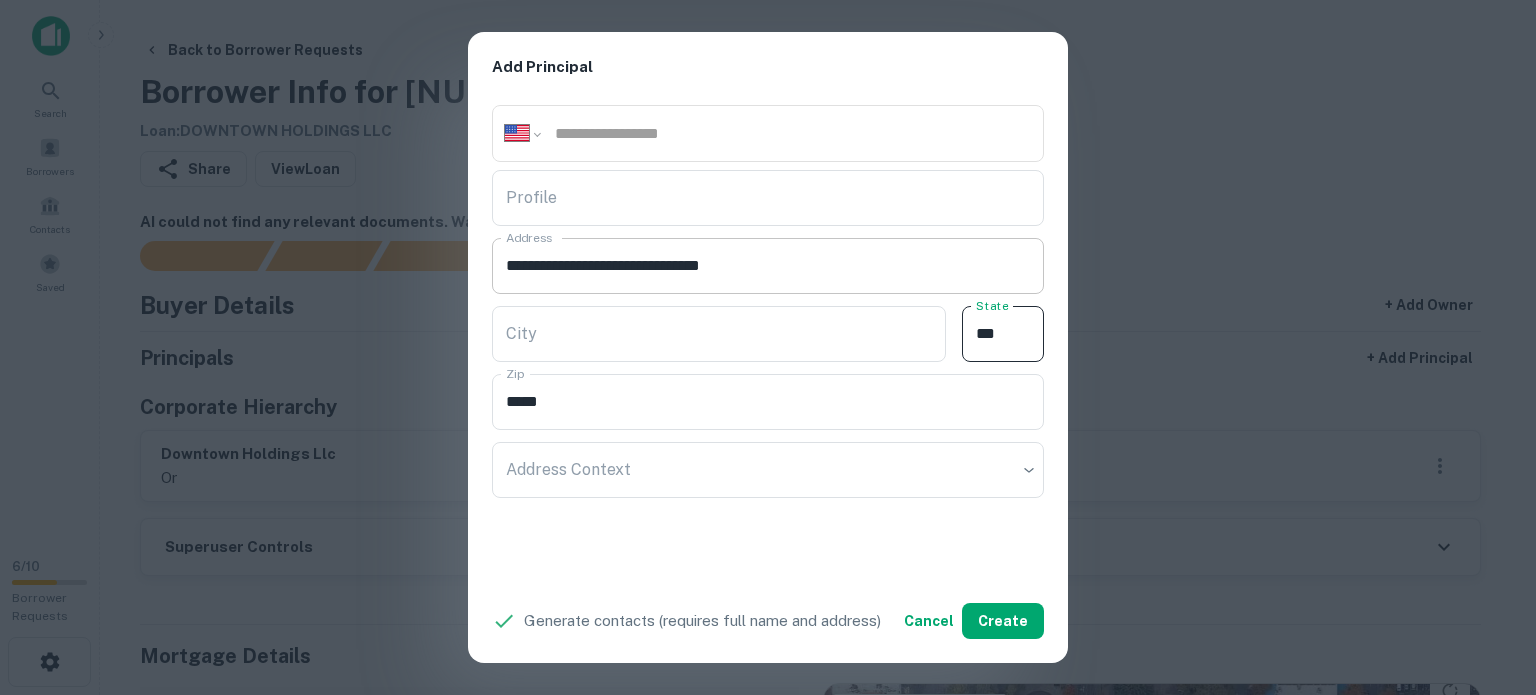 type on "**" 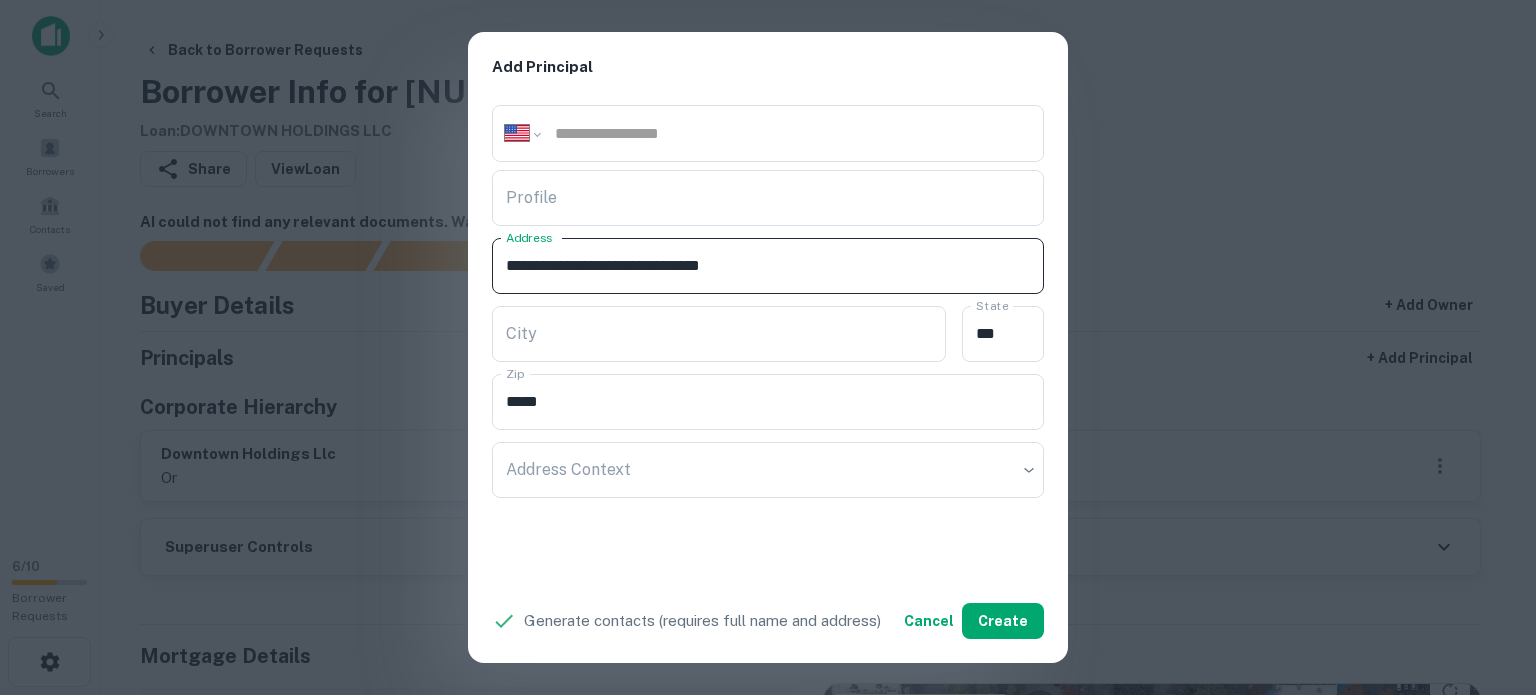 drag, startPoint x: 728, startPoint y: 259, endPoint x: 811, endPoint y: 268, distance: 83.48653 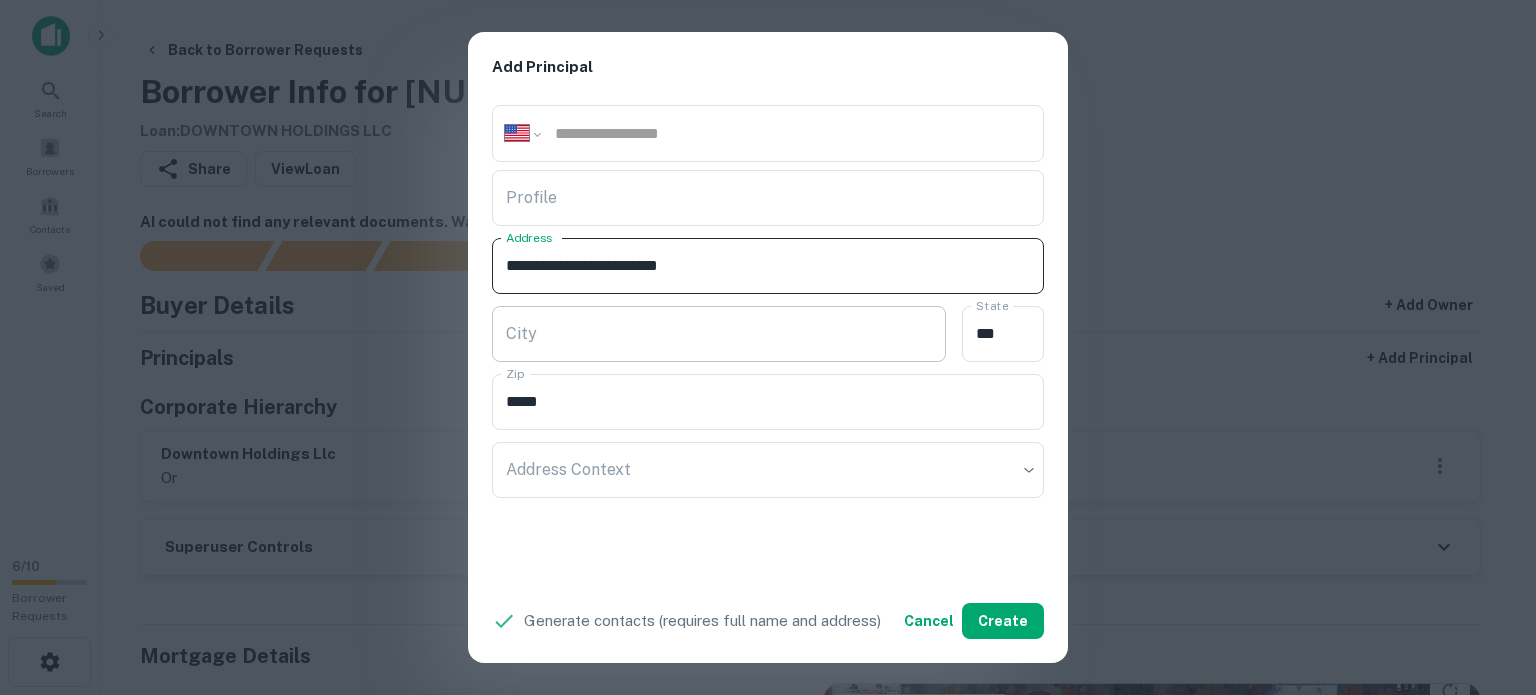 type on "**********" 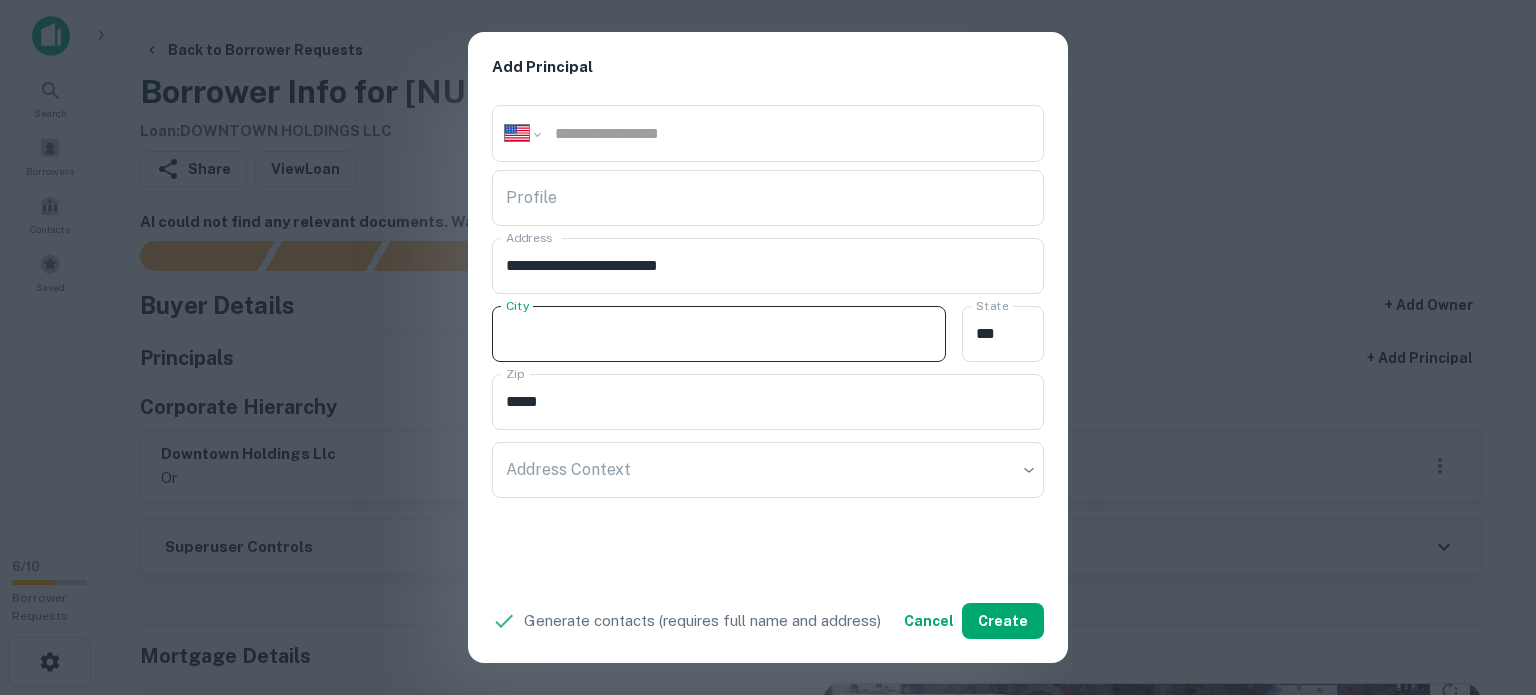 paste on "******" 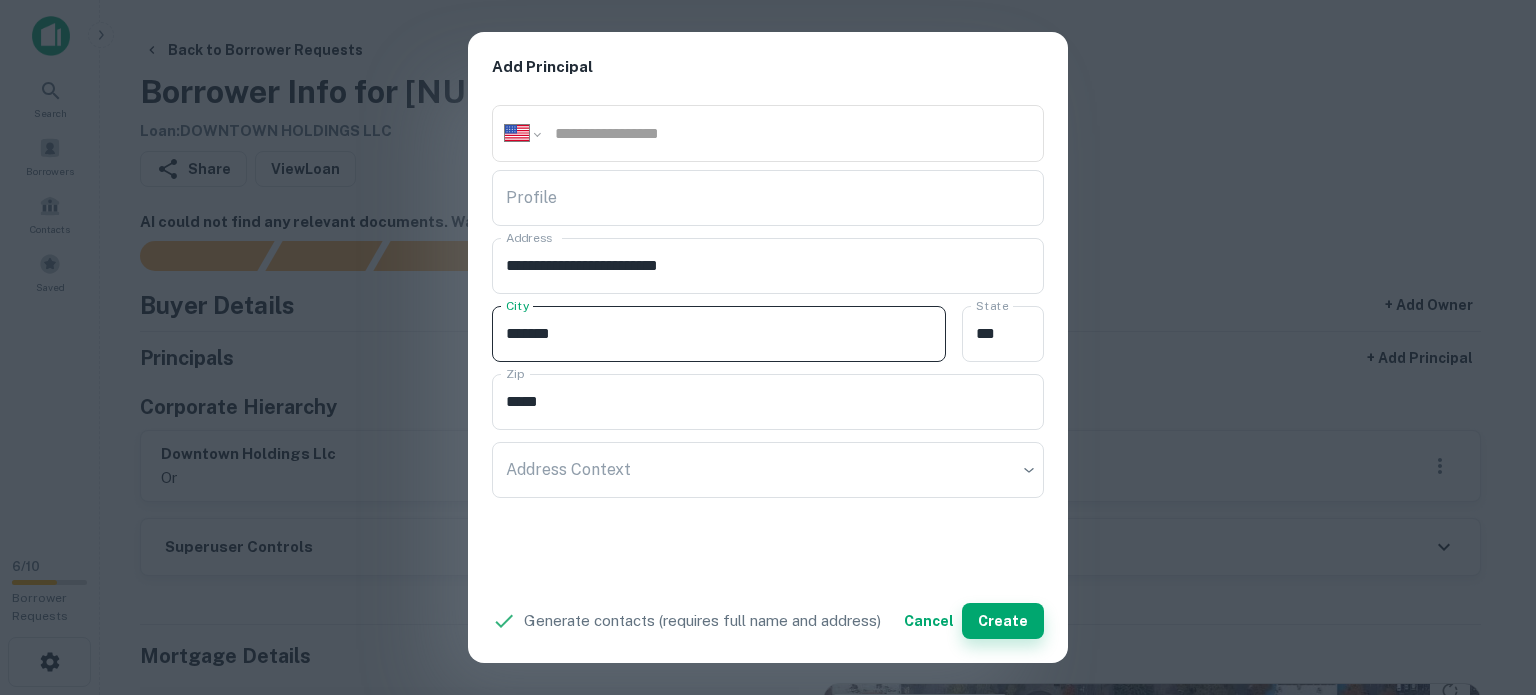 type on "******" 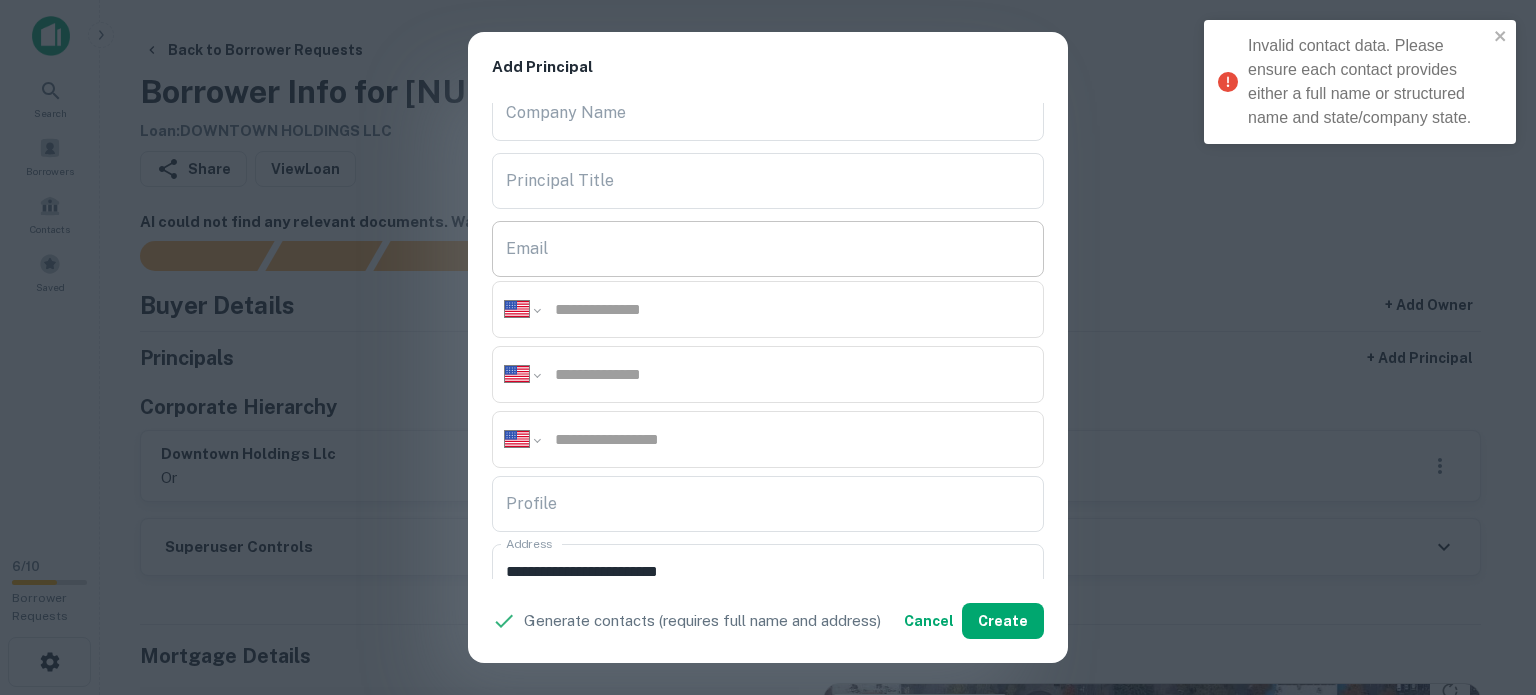 scroll, scrollTop: 0, scrollLeft: 0, axis: both 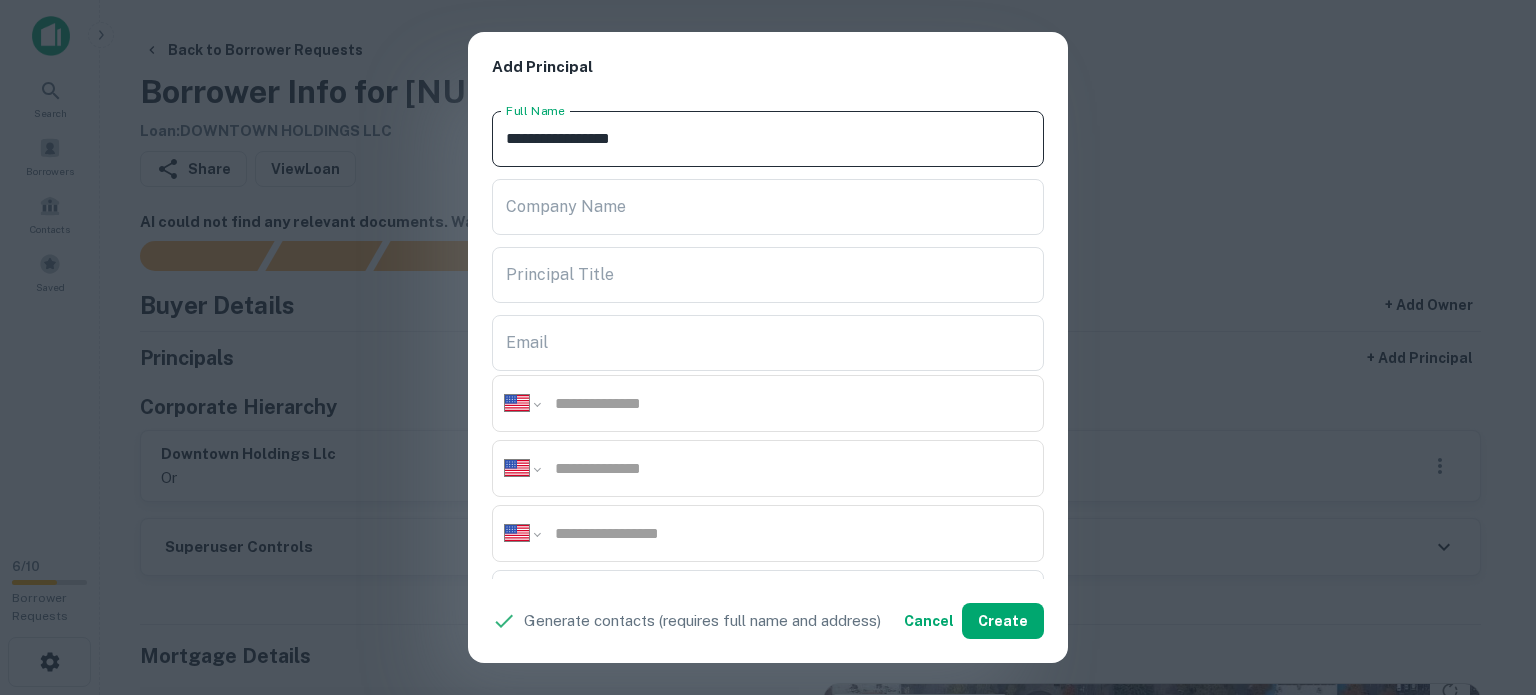 drag, startPoint x: 709, startPoint y: 130, endPoint x: 461, endPoint y: 128, distance: 248.00807 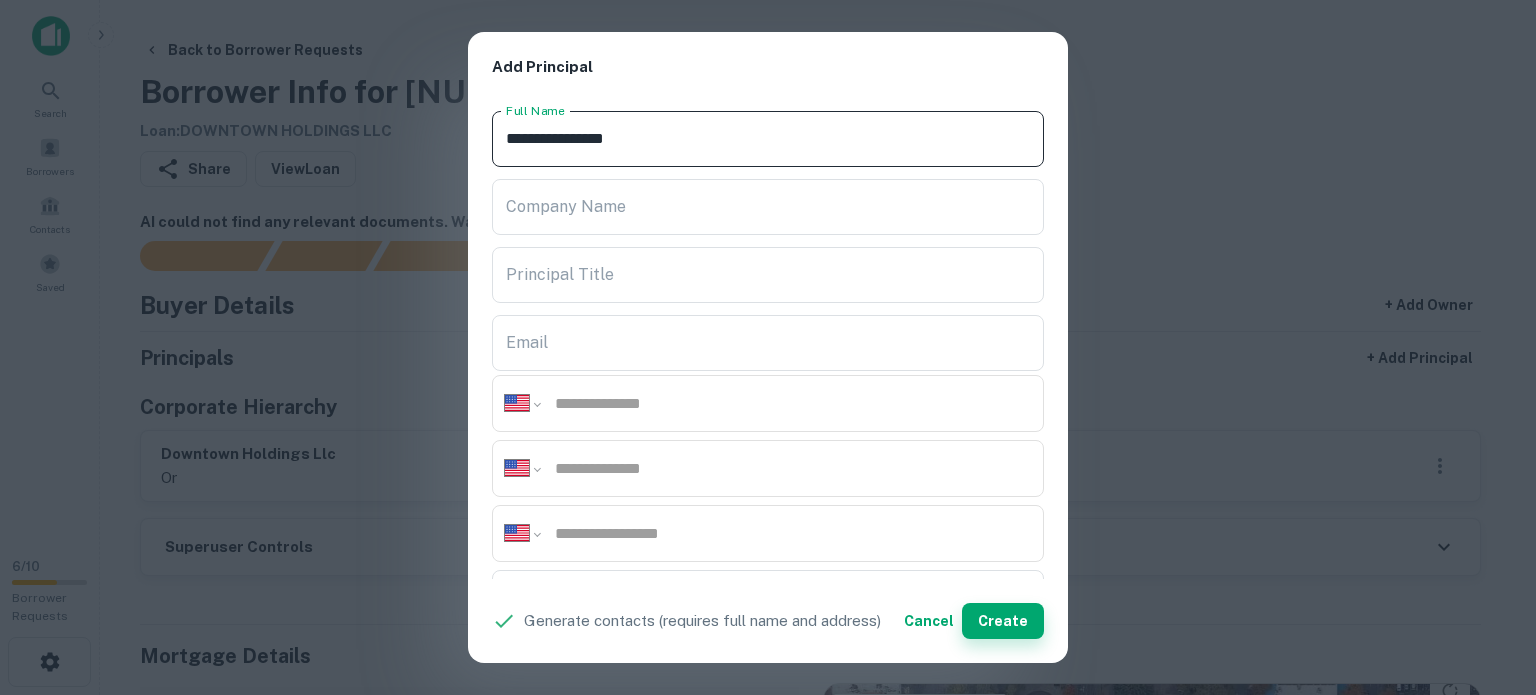 type on "**********" 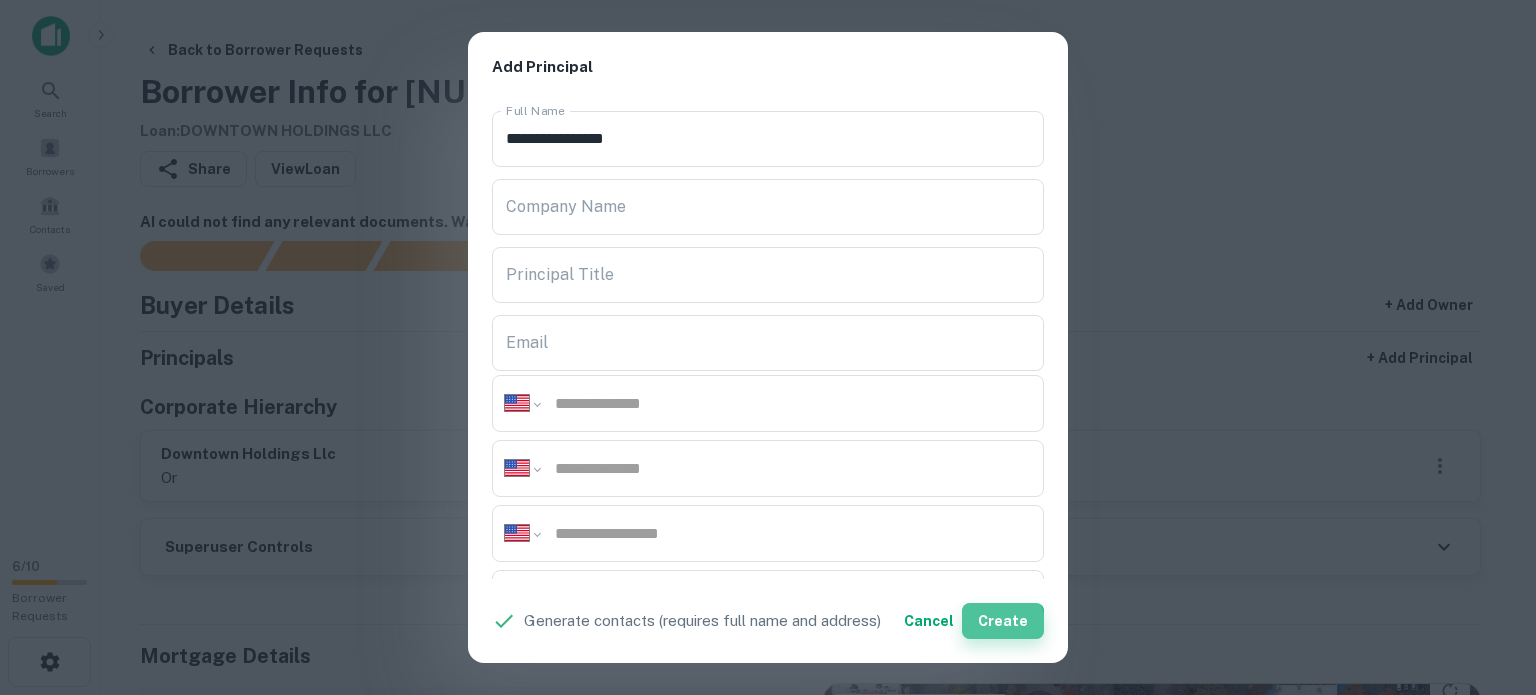 click on "Create" at bounding box center (1003, 621) 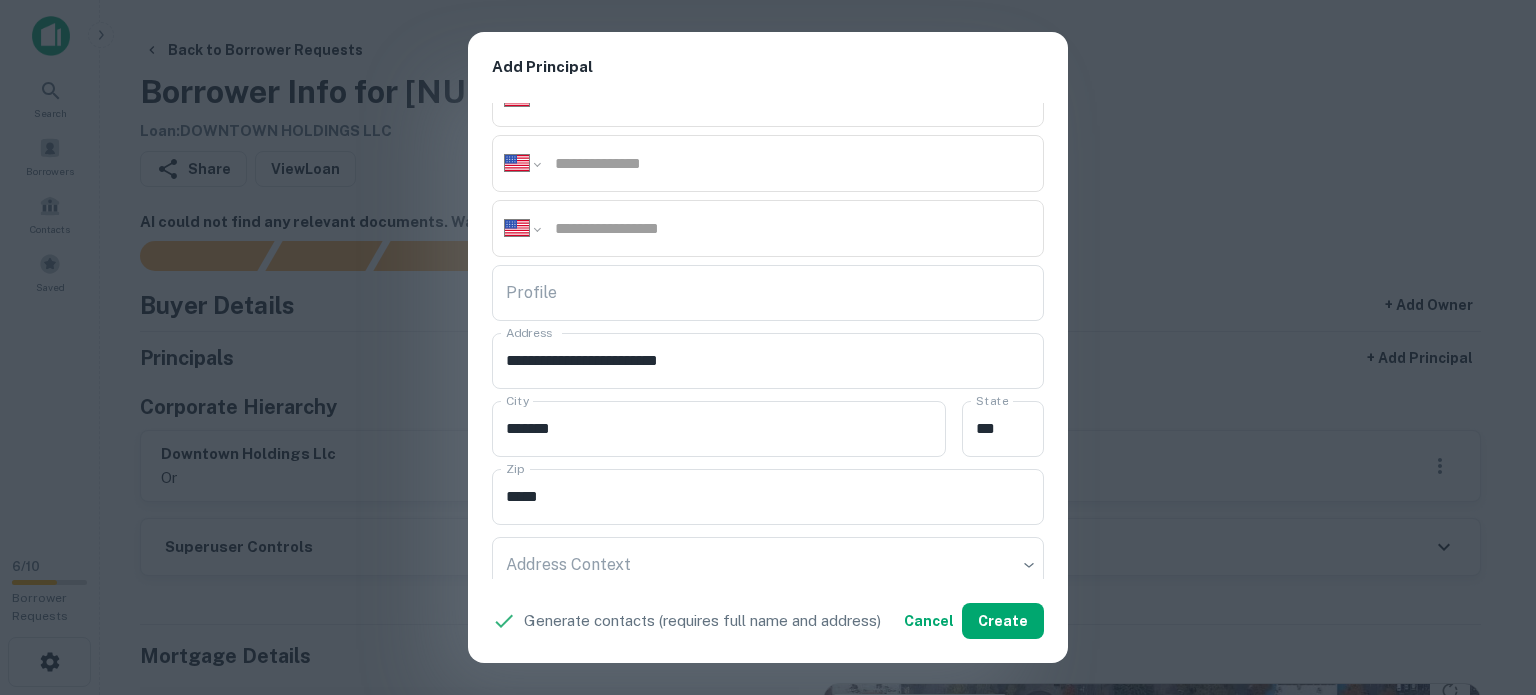 scroll, scrollTop: 200, scrollLeft: 0, axis: vertical 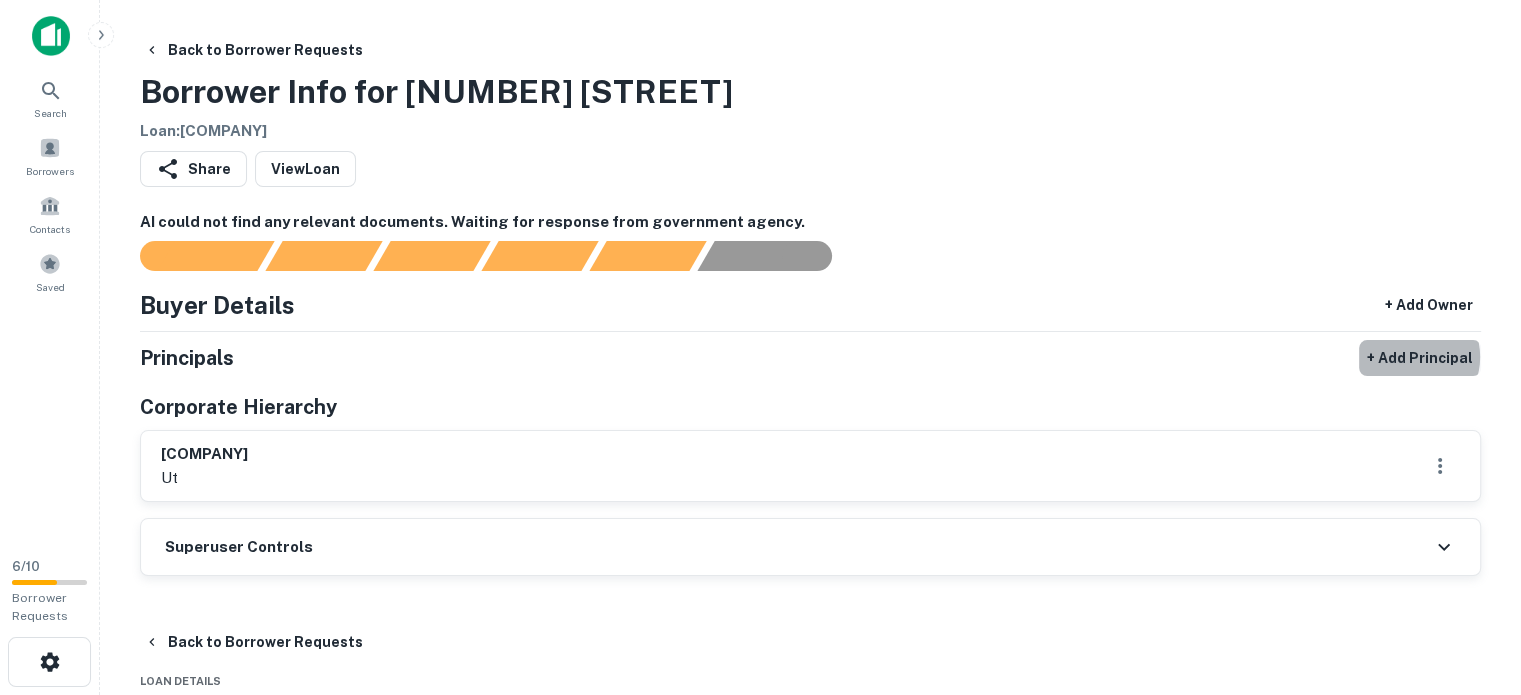 click on "+ Add Principal" at bounding box center [1420, 358] 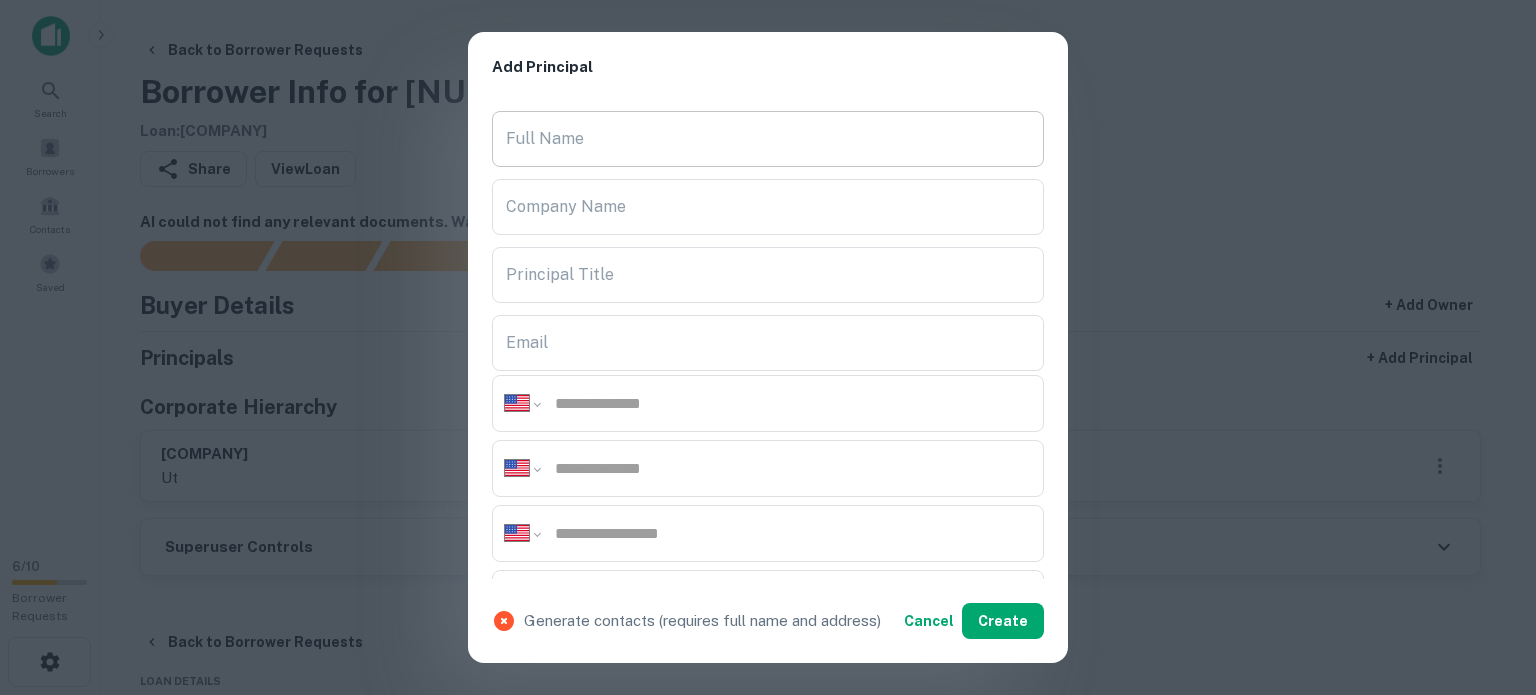 click on "Full Name Full Name" at bounding box center (768, 139) 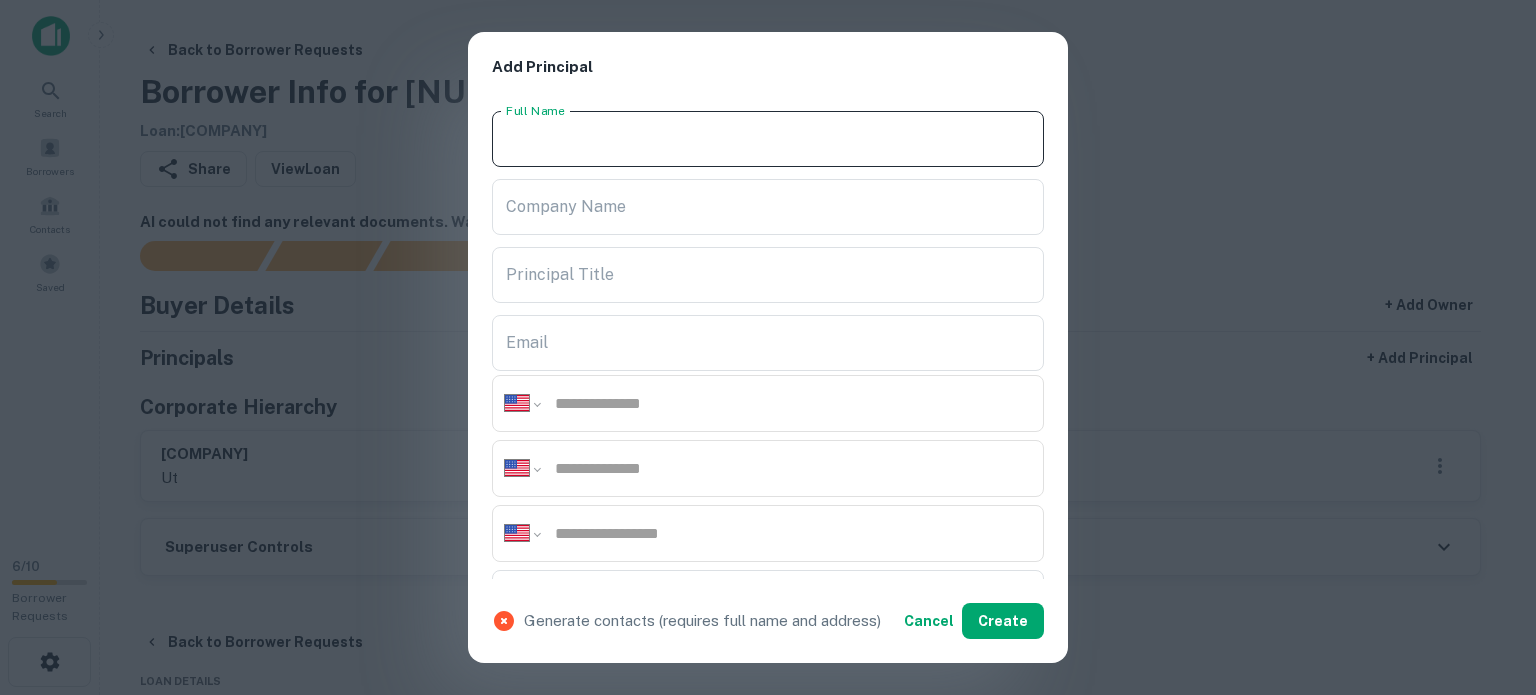 paste on "**********" 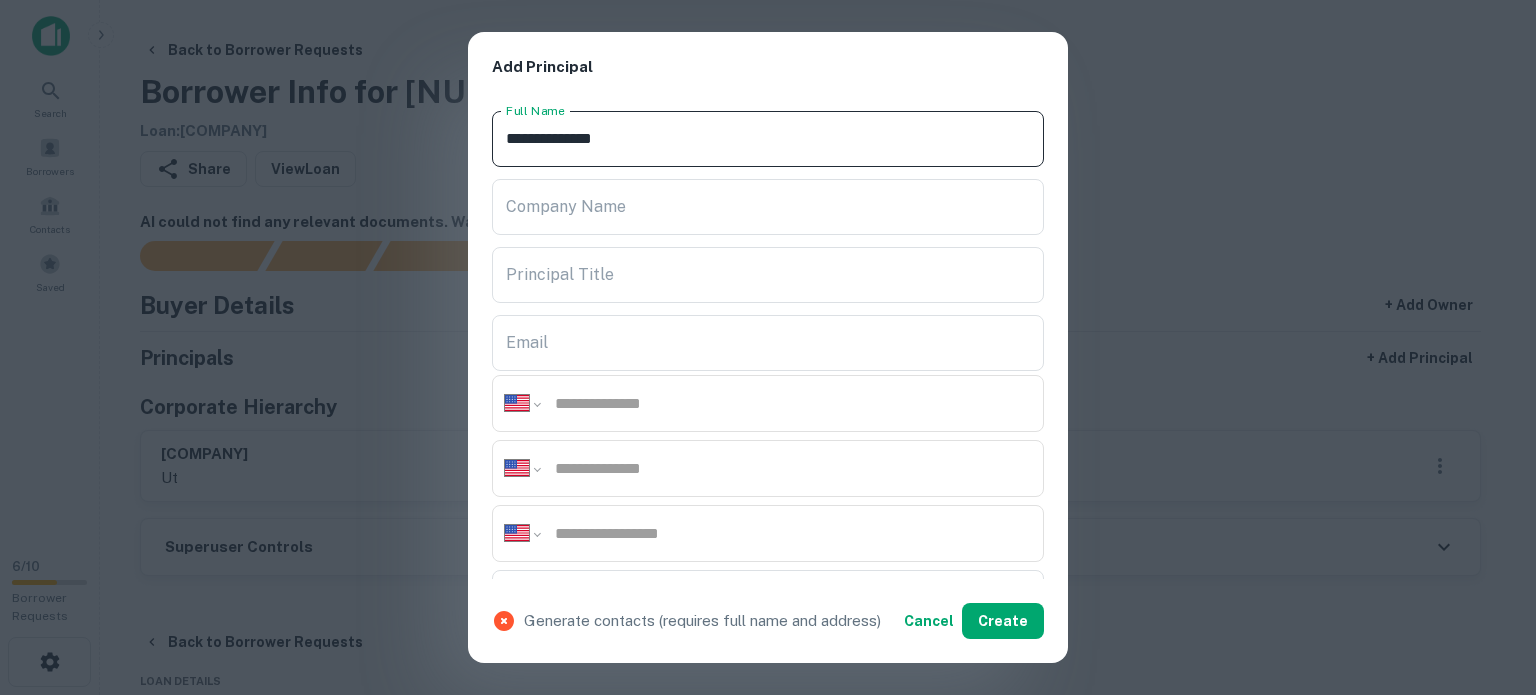 type on "**********" 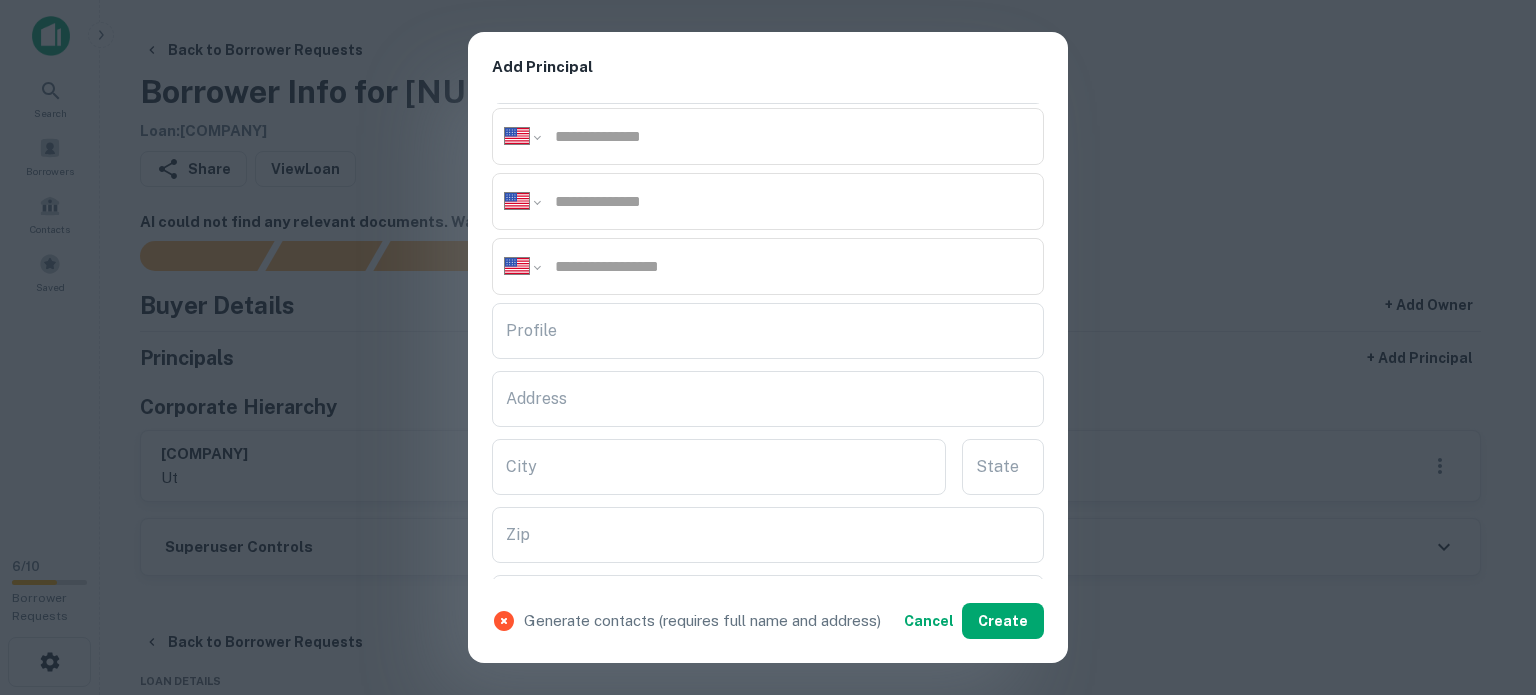 scroll, scrollTop: 512, scrollLeft: 0, axis: vertical 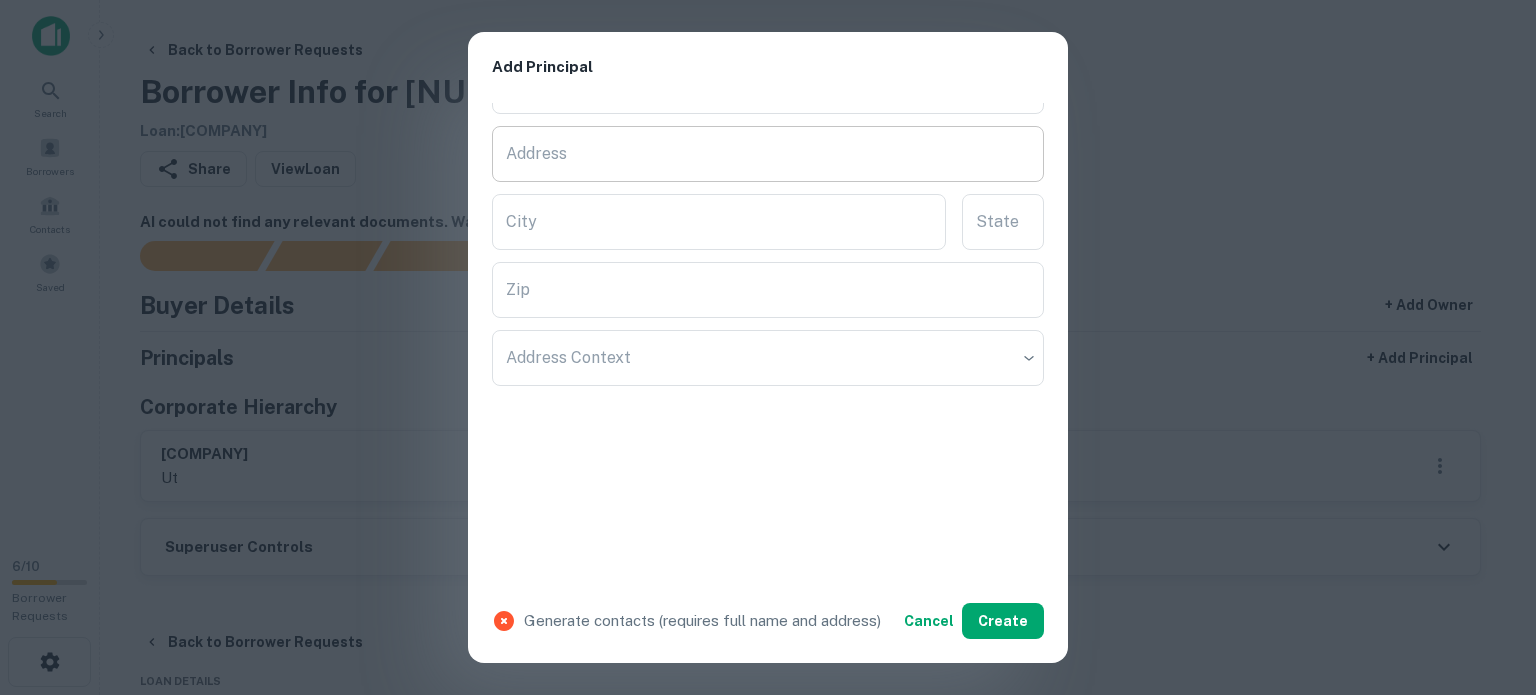 click on "Address" at bounding box center [768, 154] 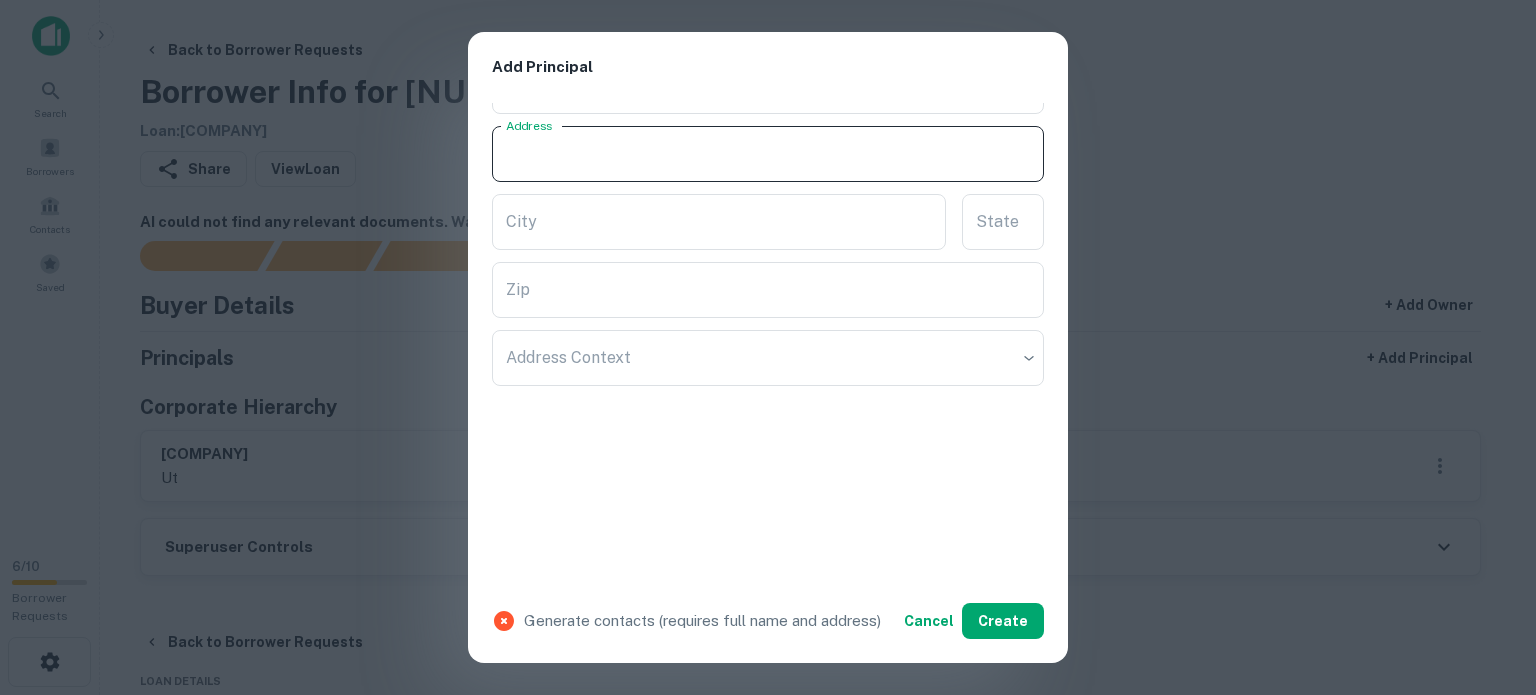 paste on "**********" 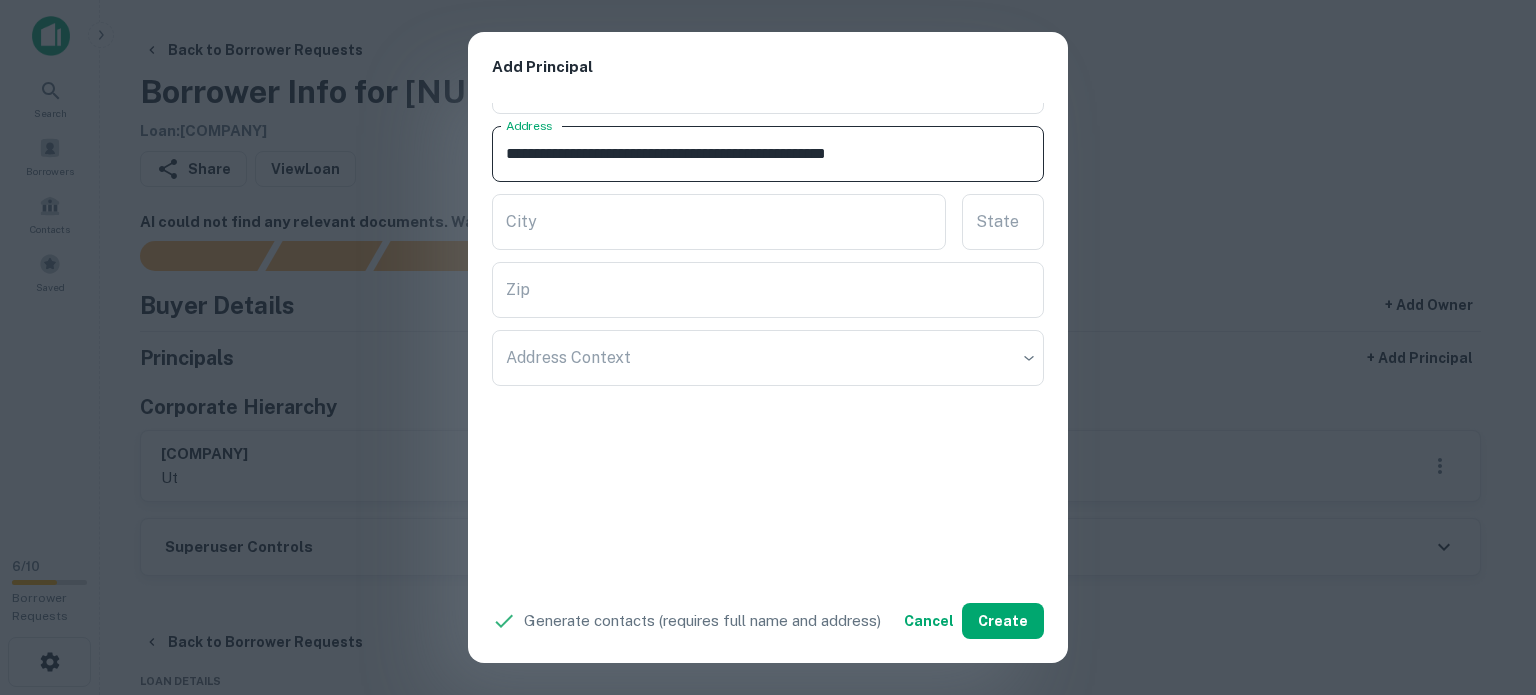drag, startPoint x: 911, startPoint y: 147, endPoint x: 985, endPoint y: 147, distance: 74 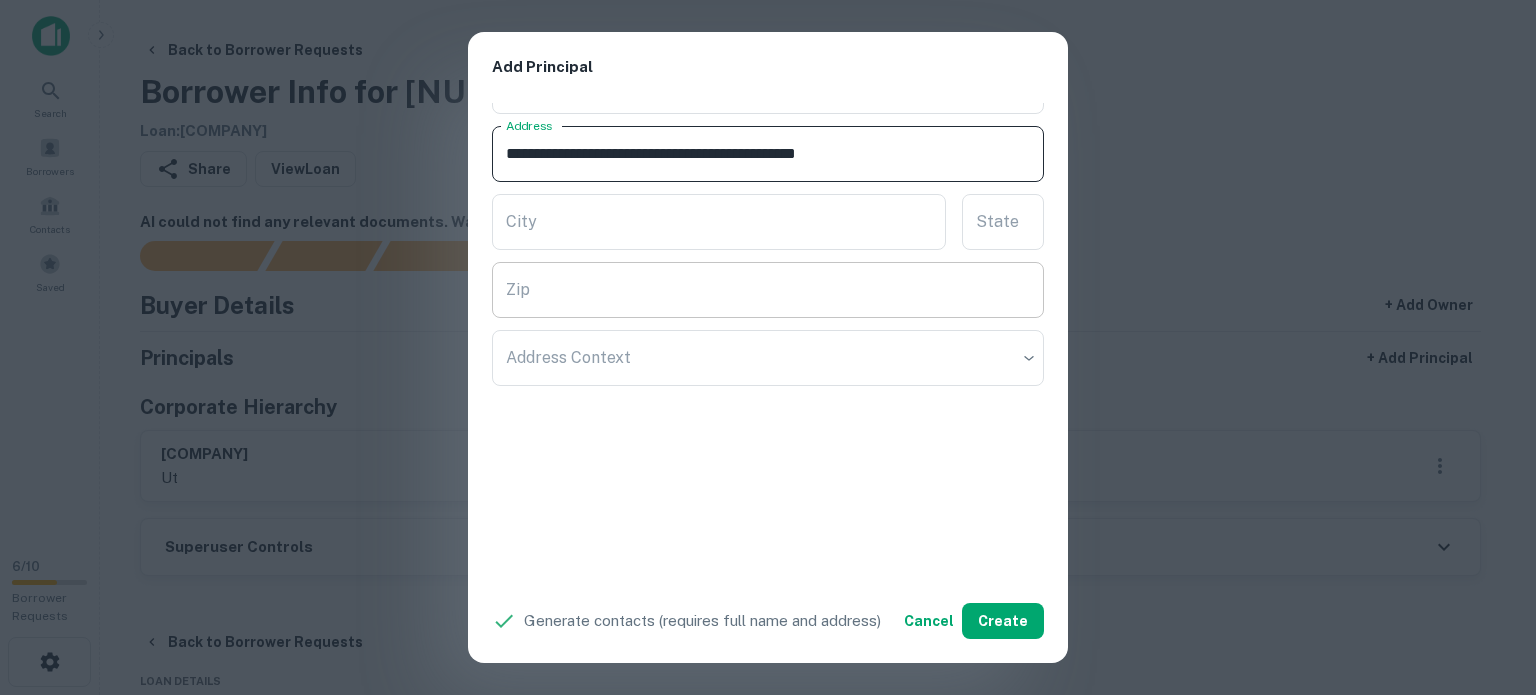 type on "**********" 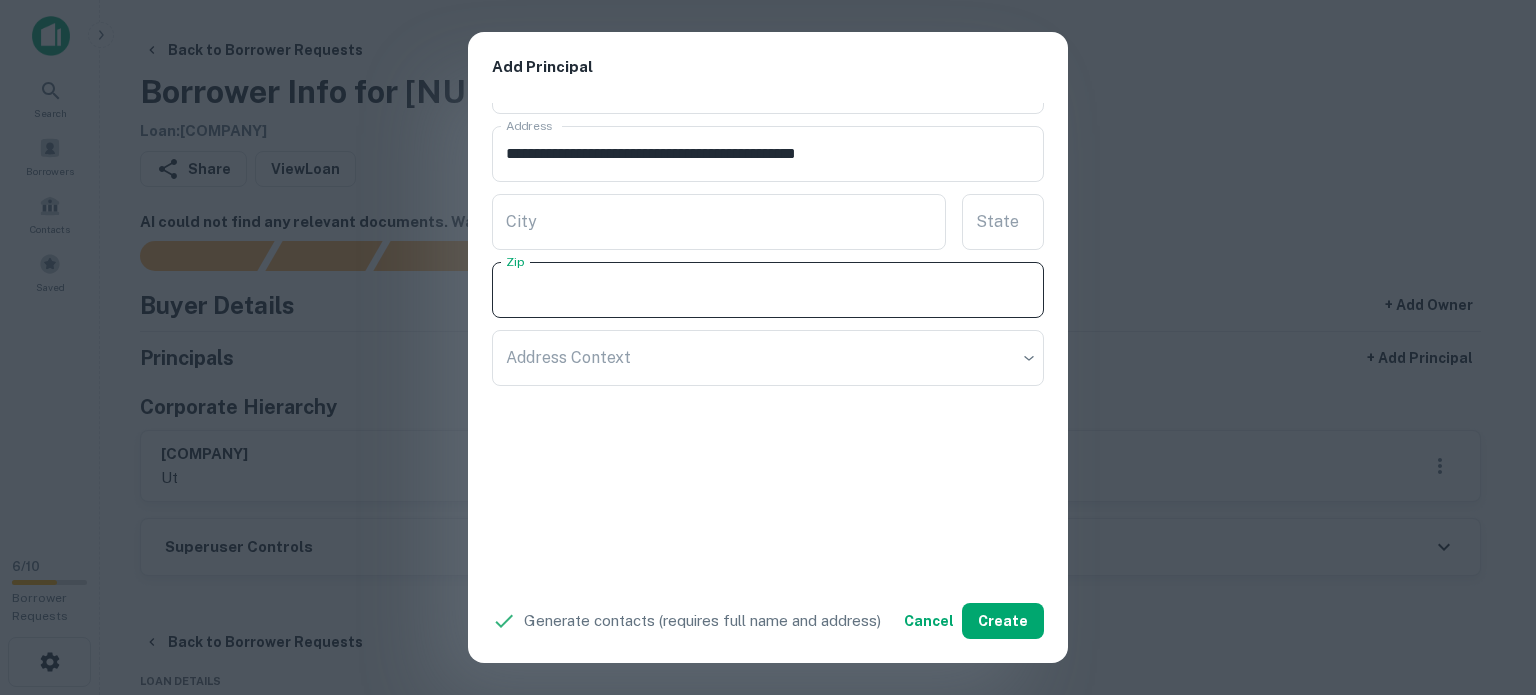 paste on "*****" 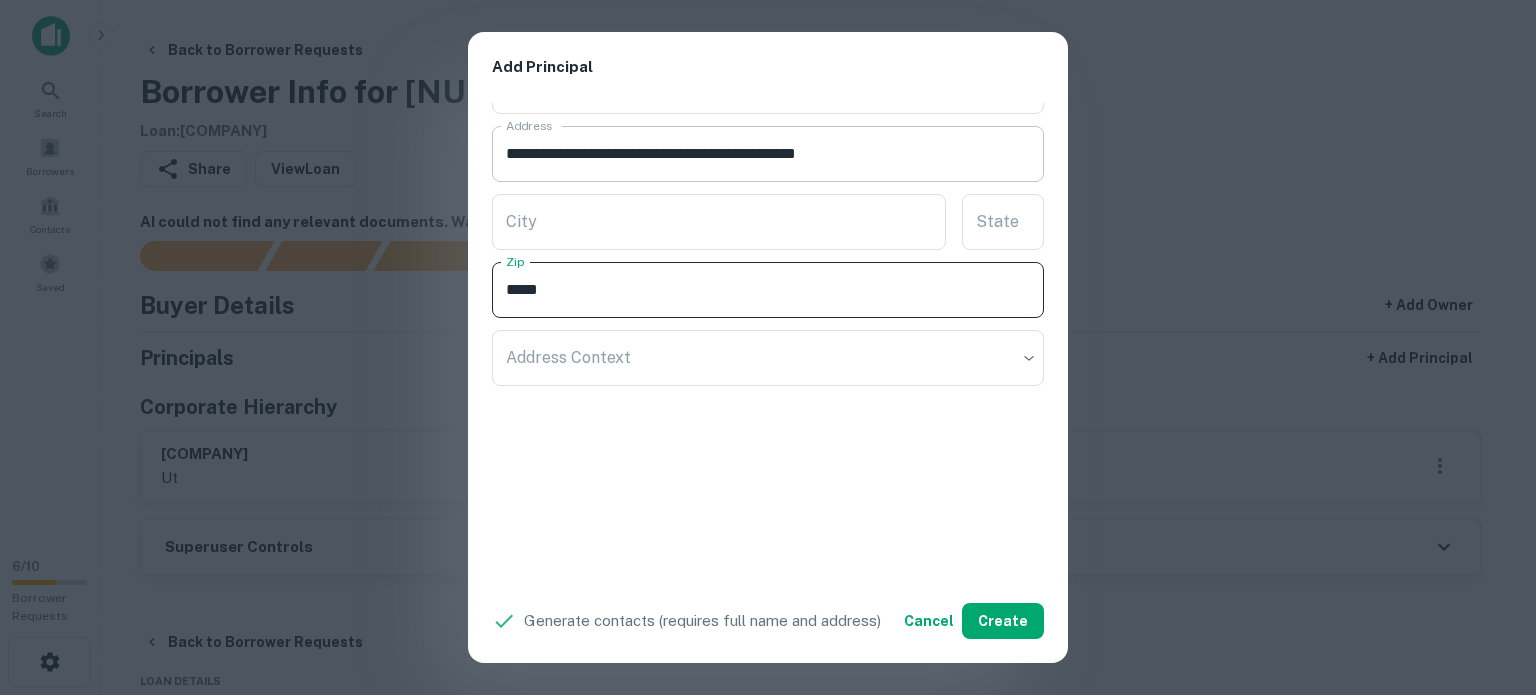 type on "*****" 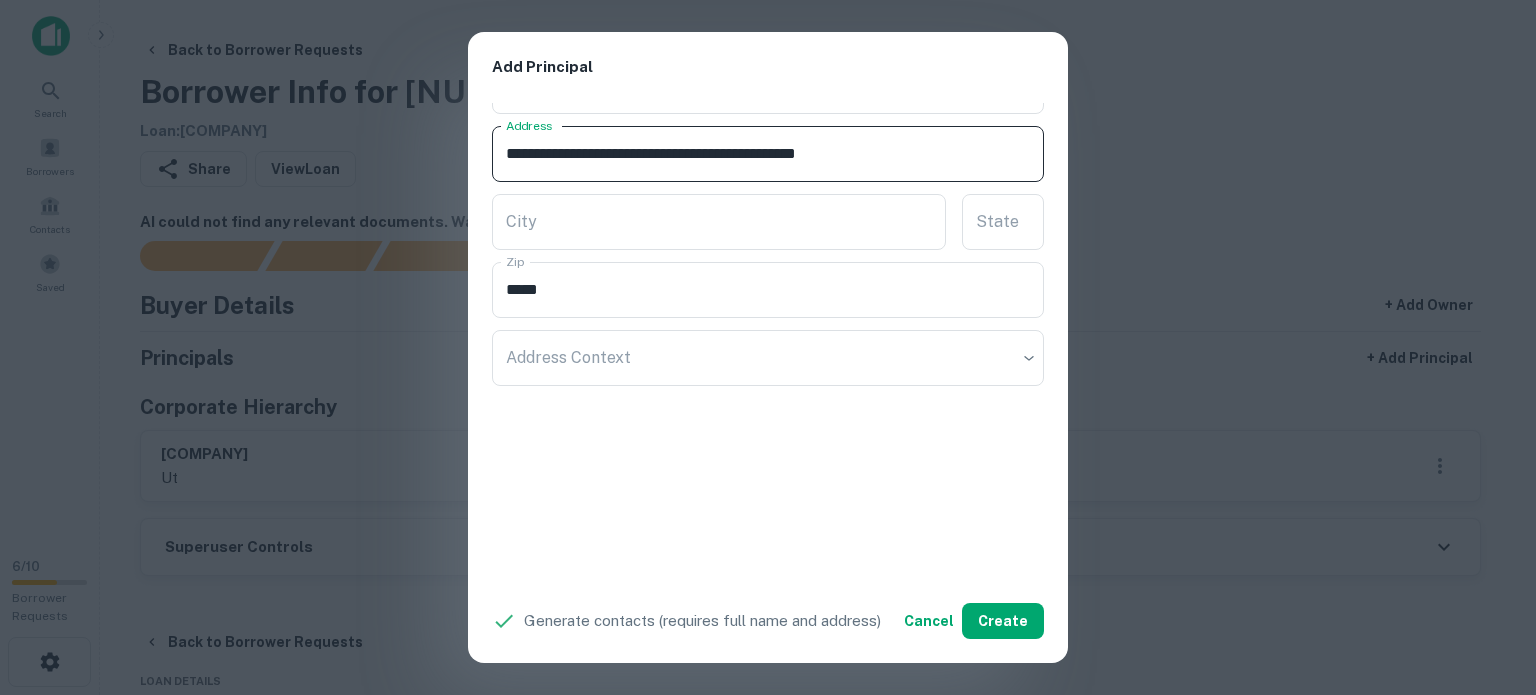 drag, startPoint x: 881, startPoint y: 146, endPoint x: 897, endPoint y: 163, distance: 23.345236 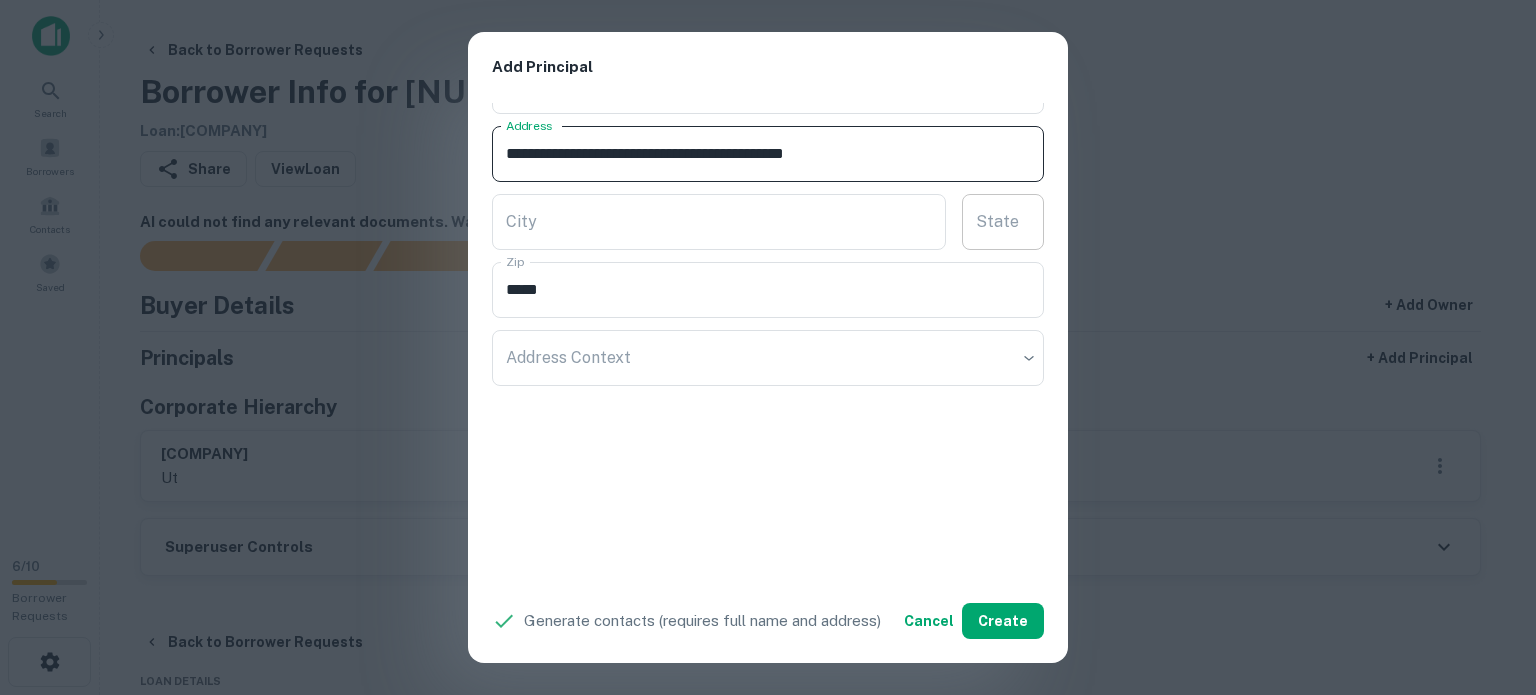 type on "**********" 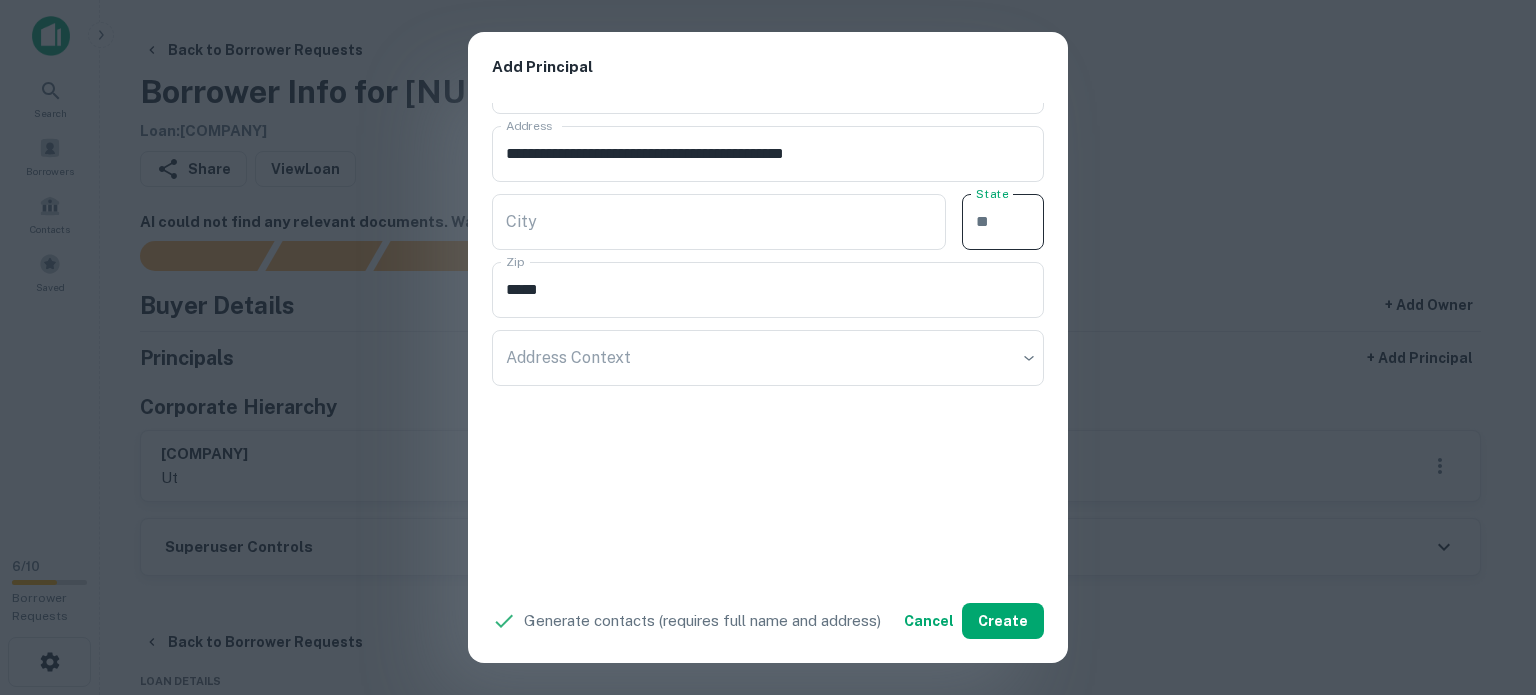 click on "State" at bounding box center [1003, 222] 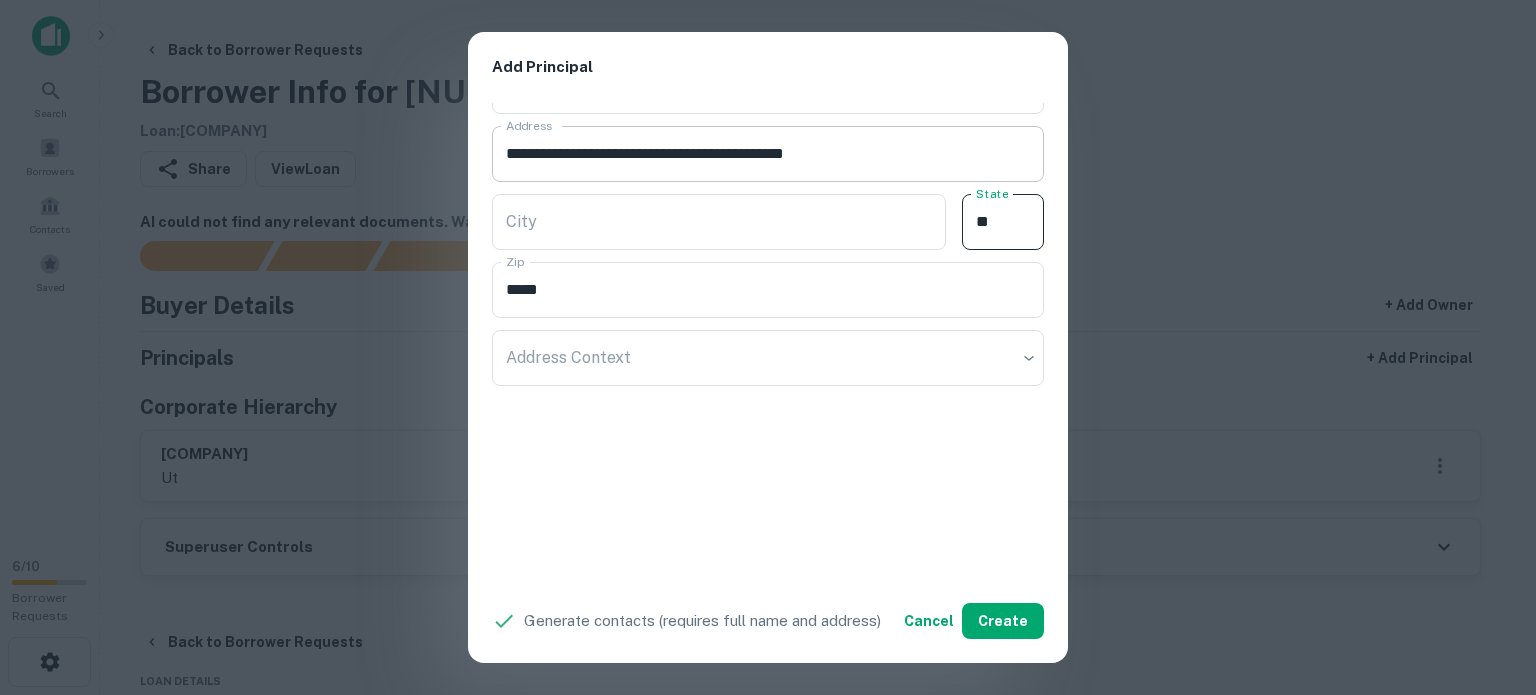 type on "**" 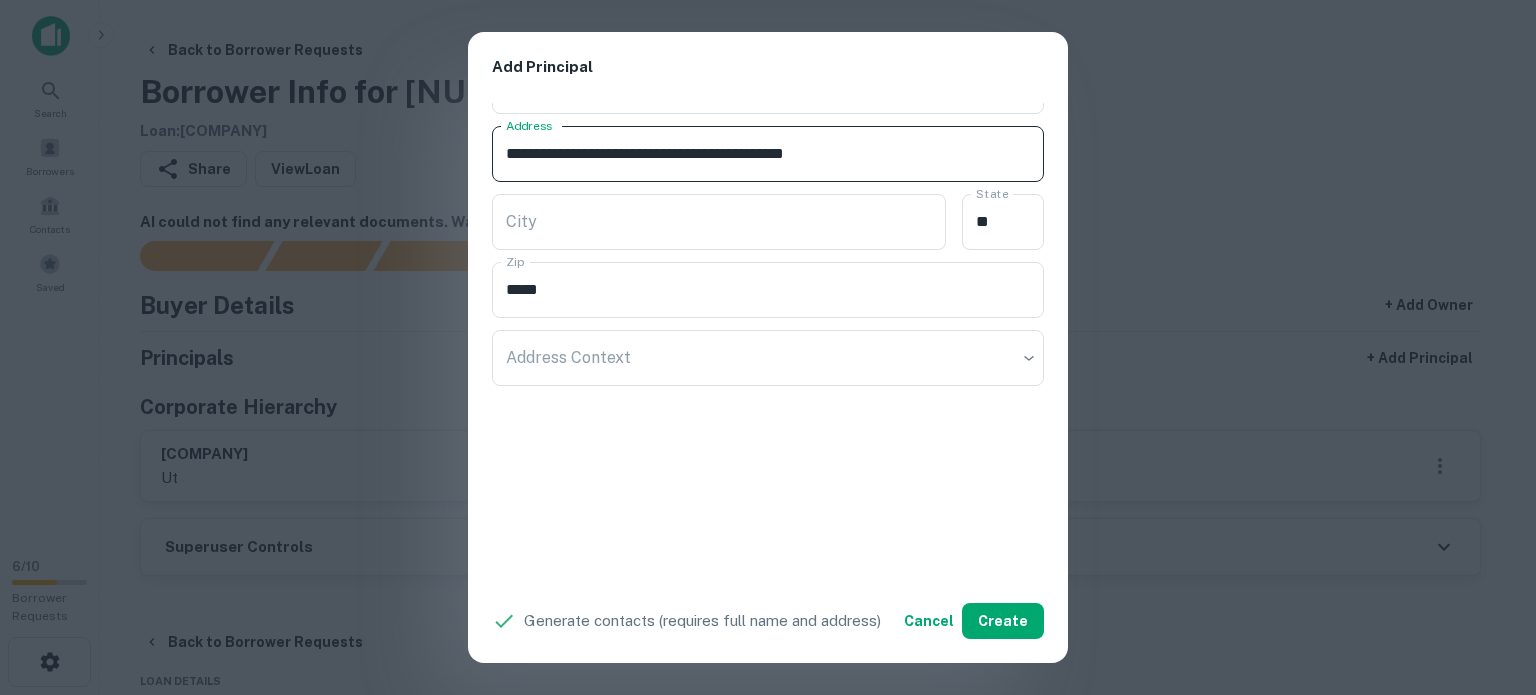 drag, startPoint x: 810, startPoint y: 145, endPoint x: 873, endPoint y: 167, distance: 66.730804 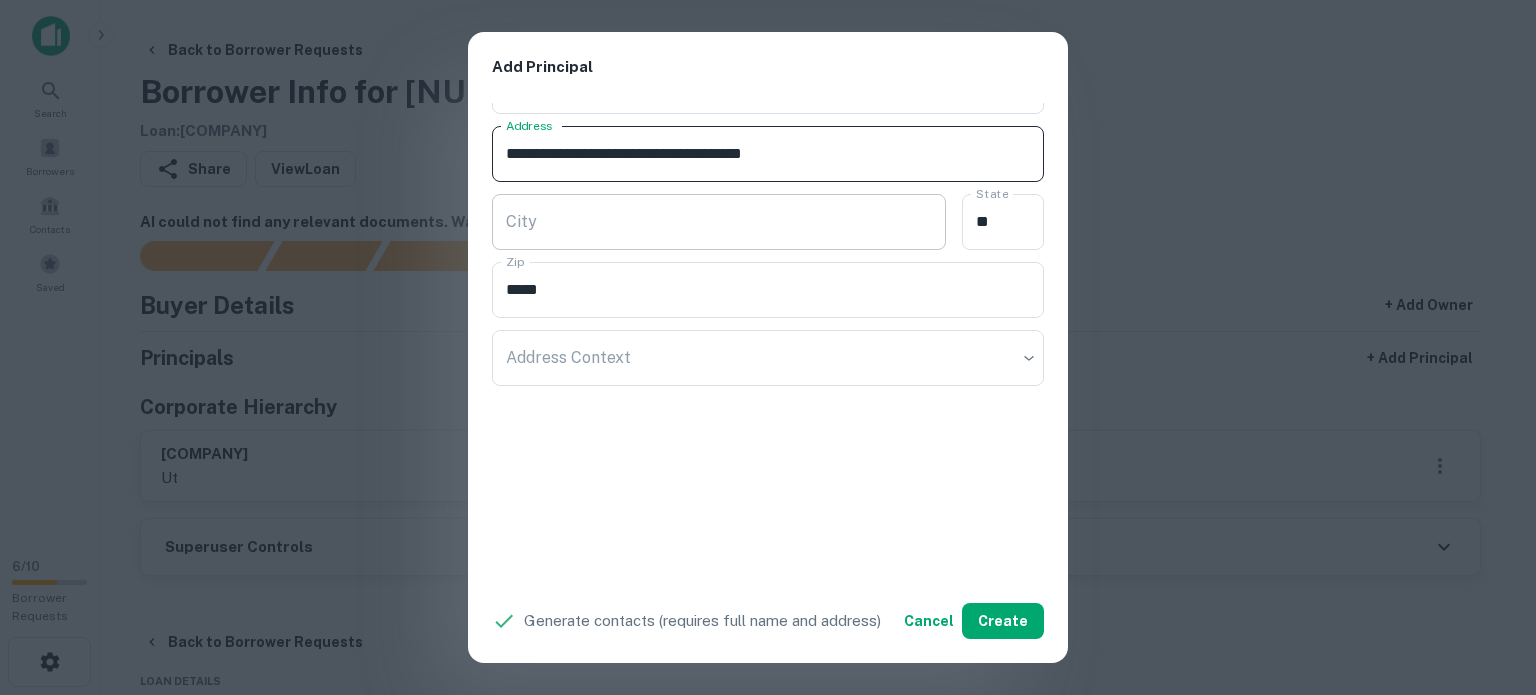 type on "**********" 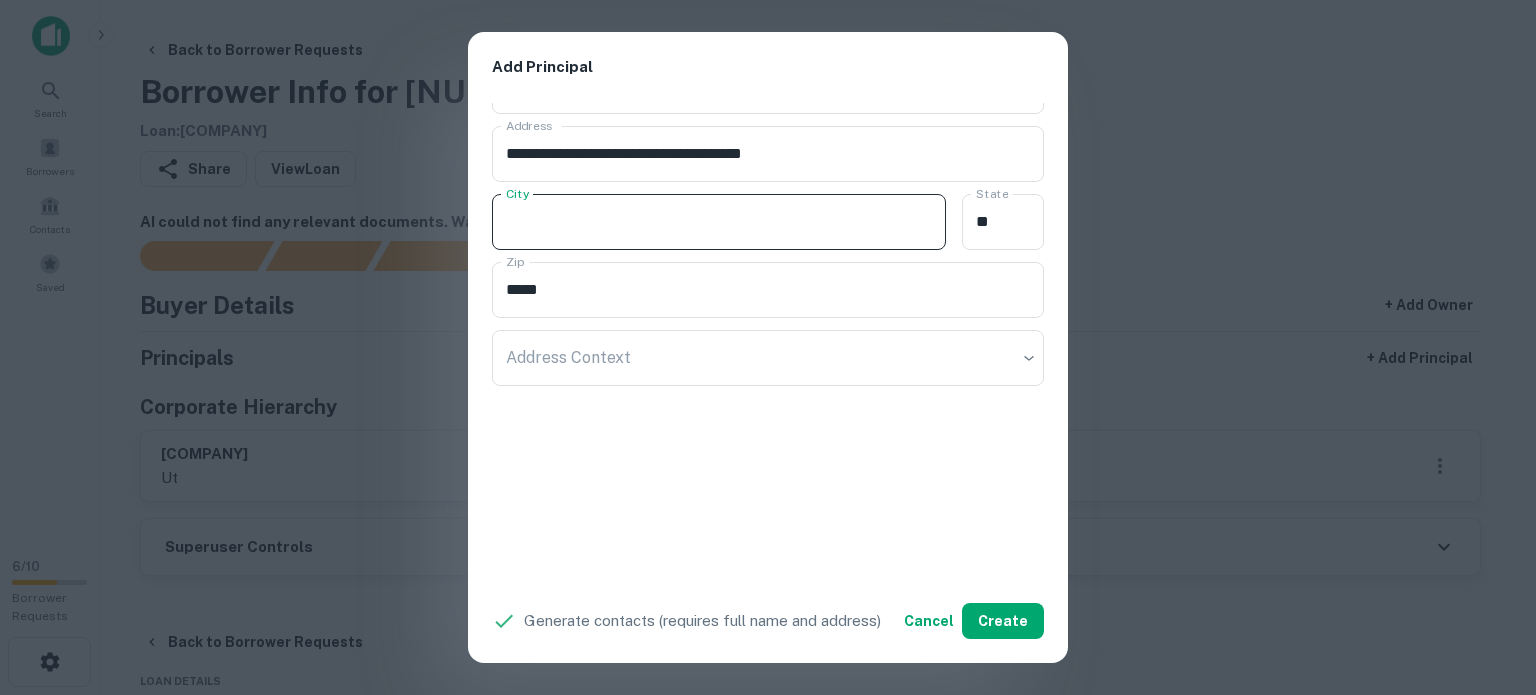 click on "City" at bounding box center (719, 222) 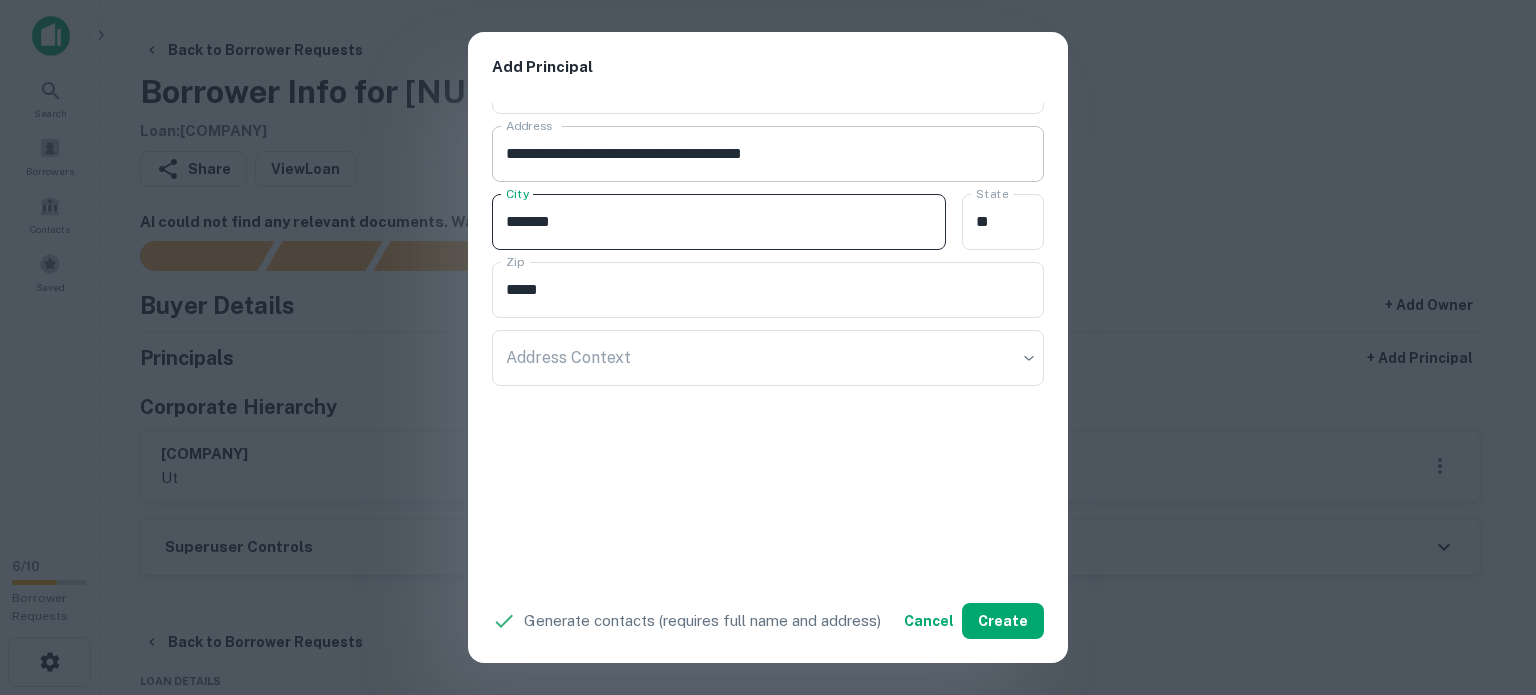 type on "******" 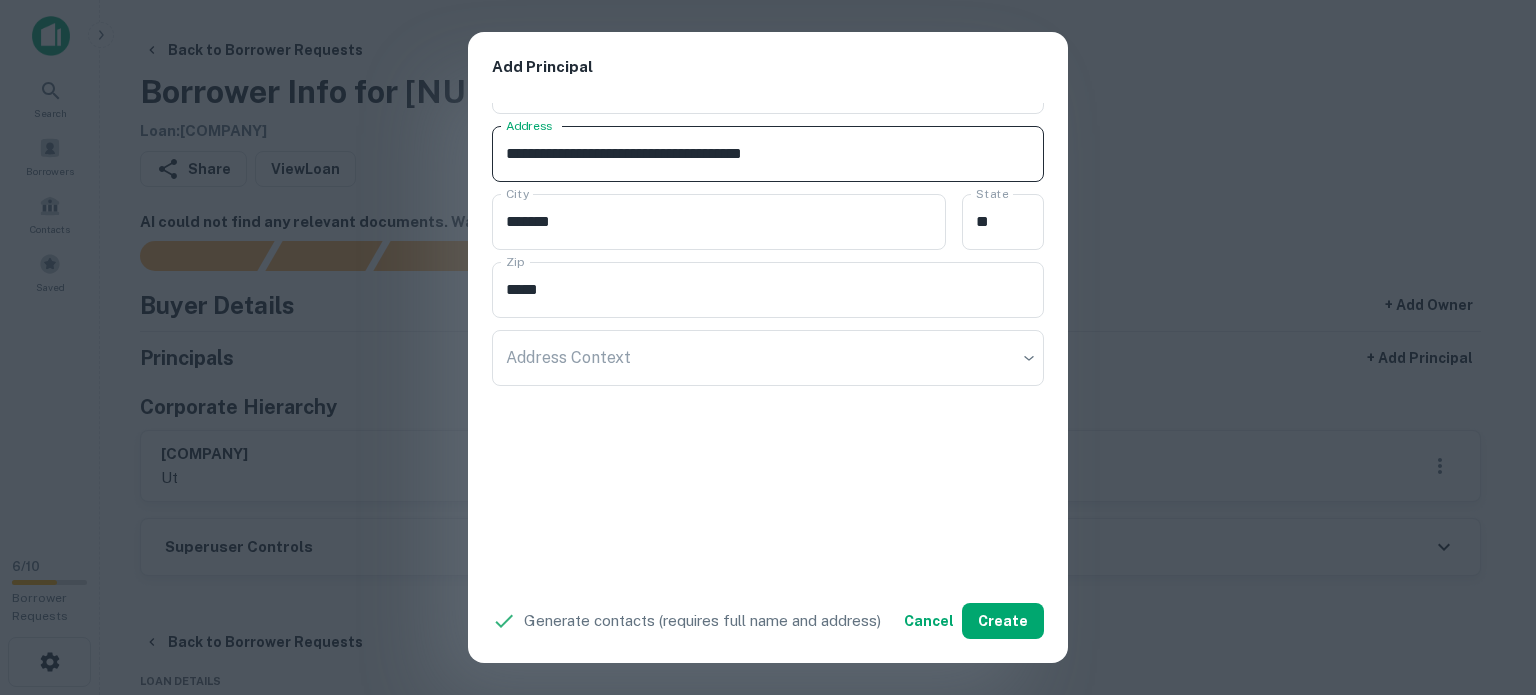 drag, startPoint x: 801, startPoint y: 150, endPoint x: 847, endPoint y: 159, distance: 46.872166 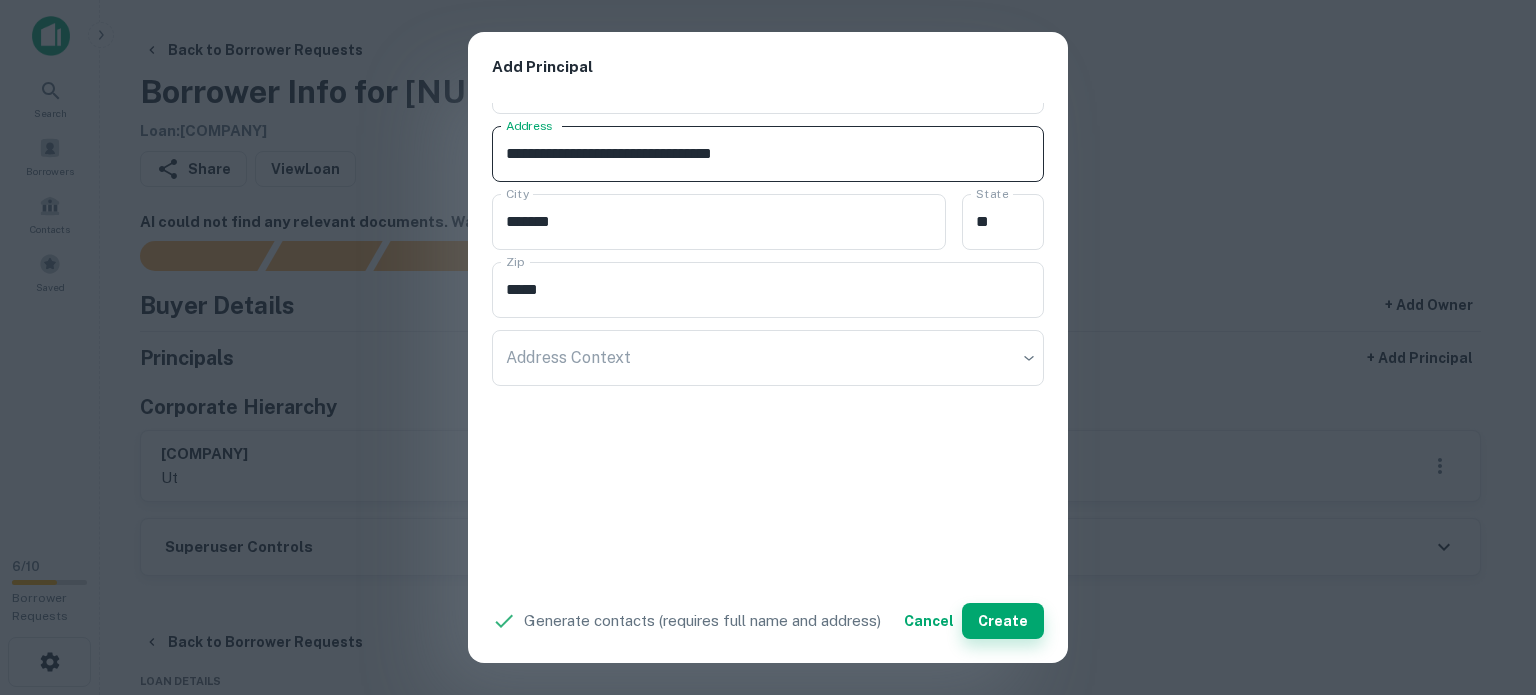 type on "**********" 